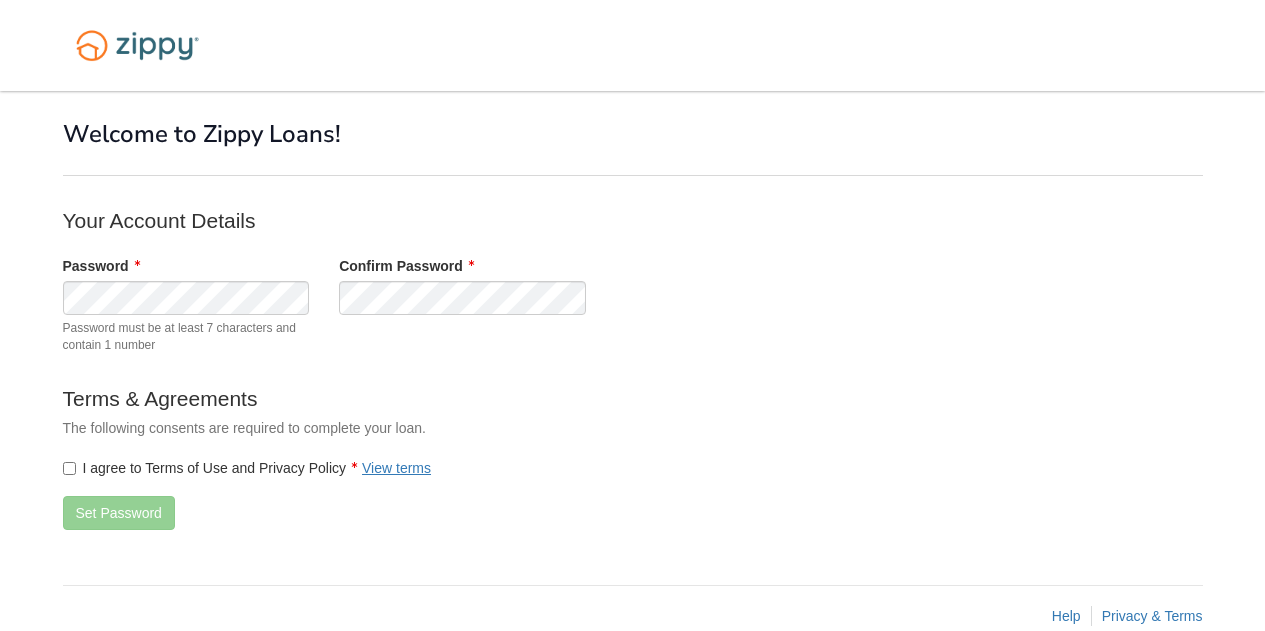 scroll, scrollTop: 0, scrollLeft: 0, axis: both 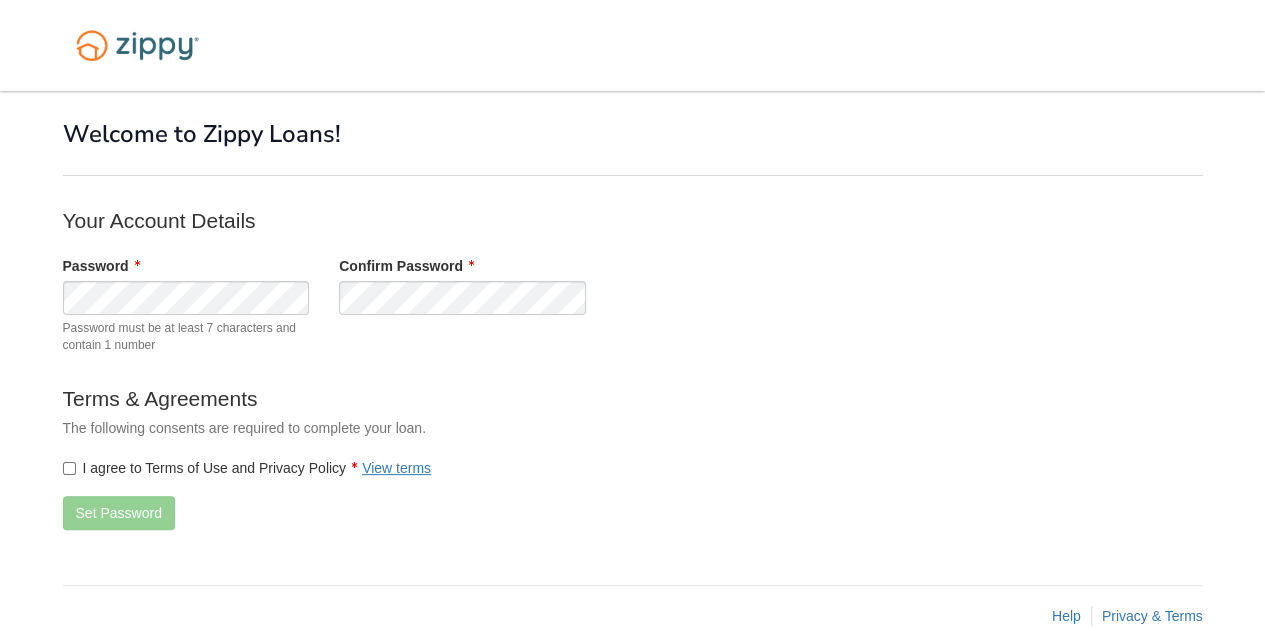click on "I agree to Terms of Use and Privacy Policy View terms" at bounding box center (247, 468) 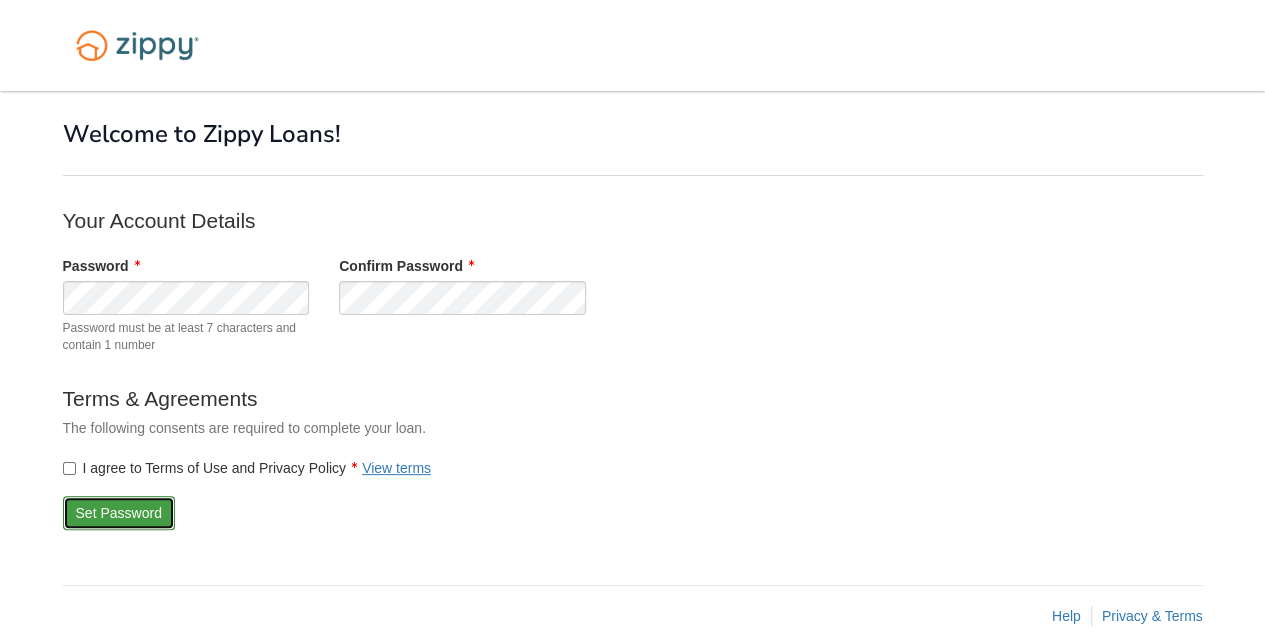 click on "Set Password" at bounding box center (119, 513) 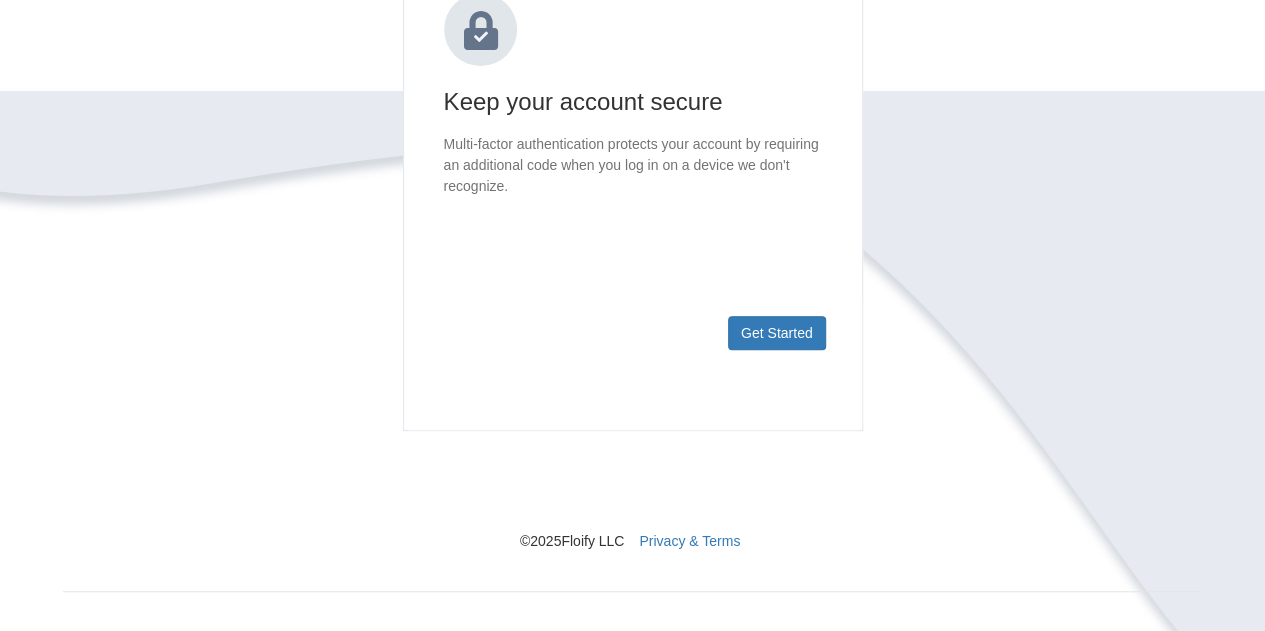scroll, scrollTop: 306, scrollLeft: 0, axis: vertical 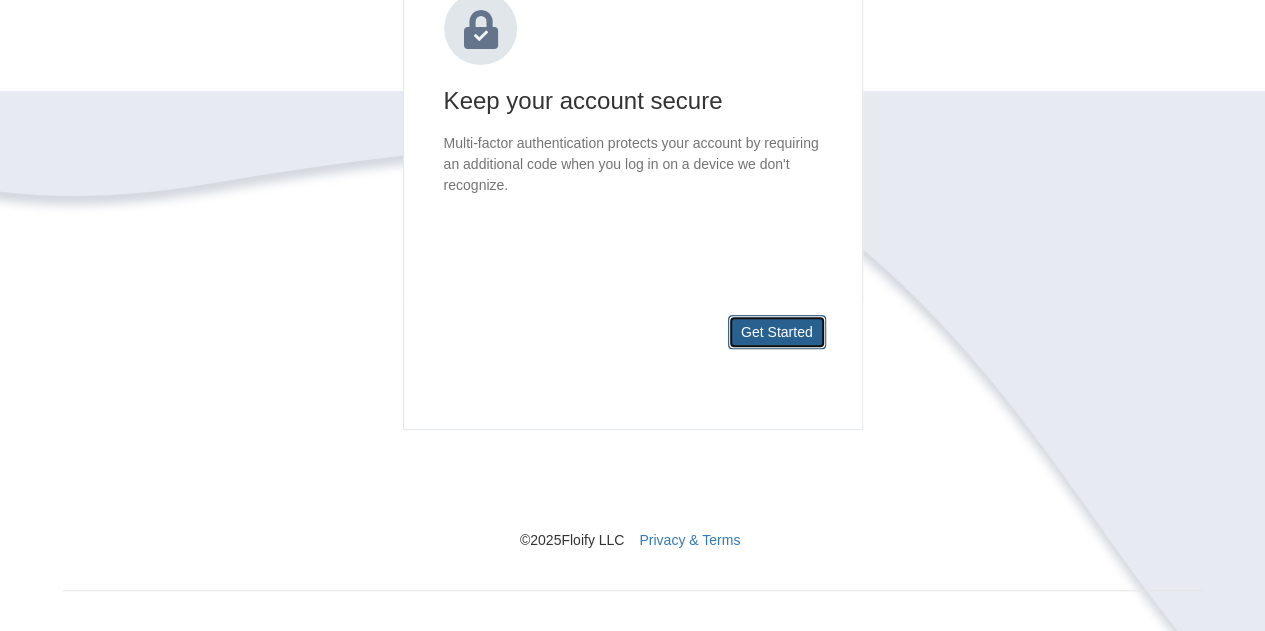 click on "Get Started" at bounding box center (777, 332) 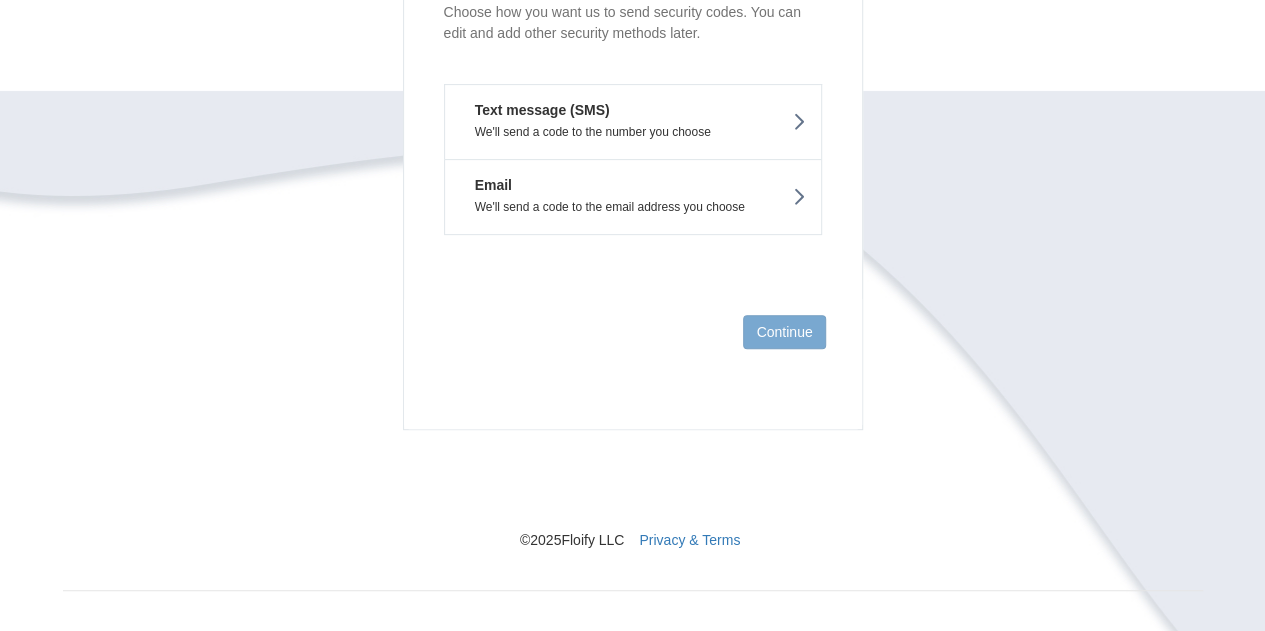 click on "Text message (SMS)" at bounding box center (535, 110) 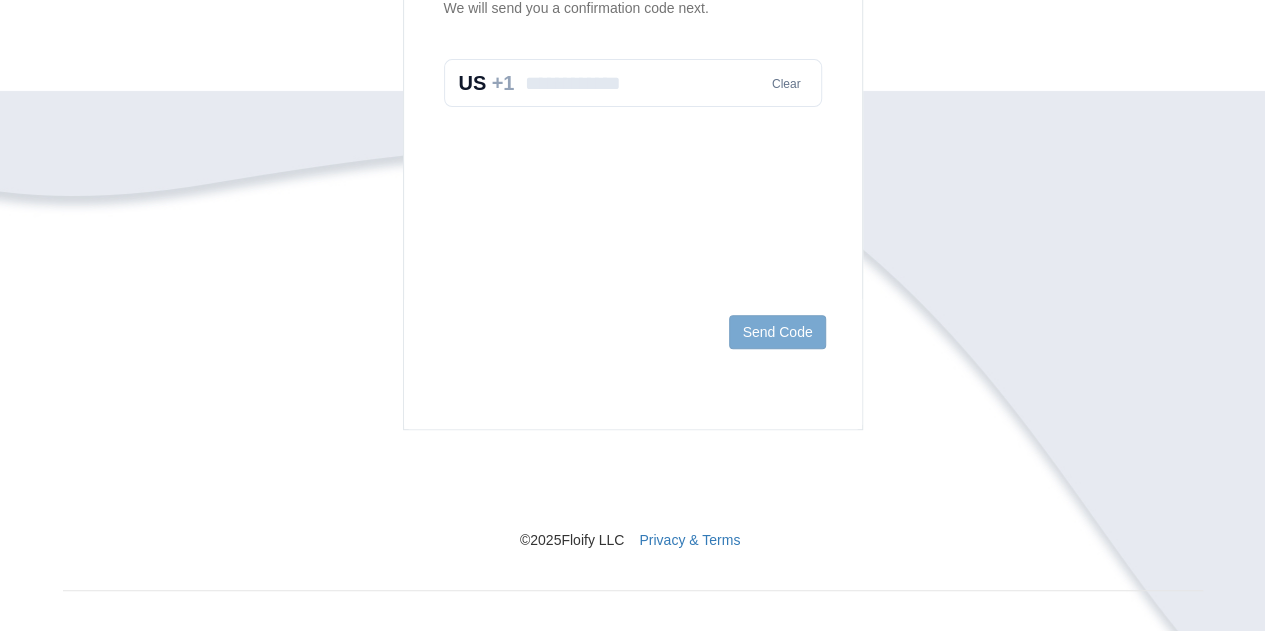 click at bounding box center [633, 83] 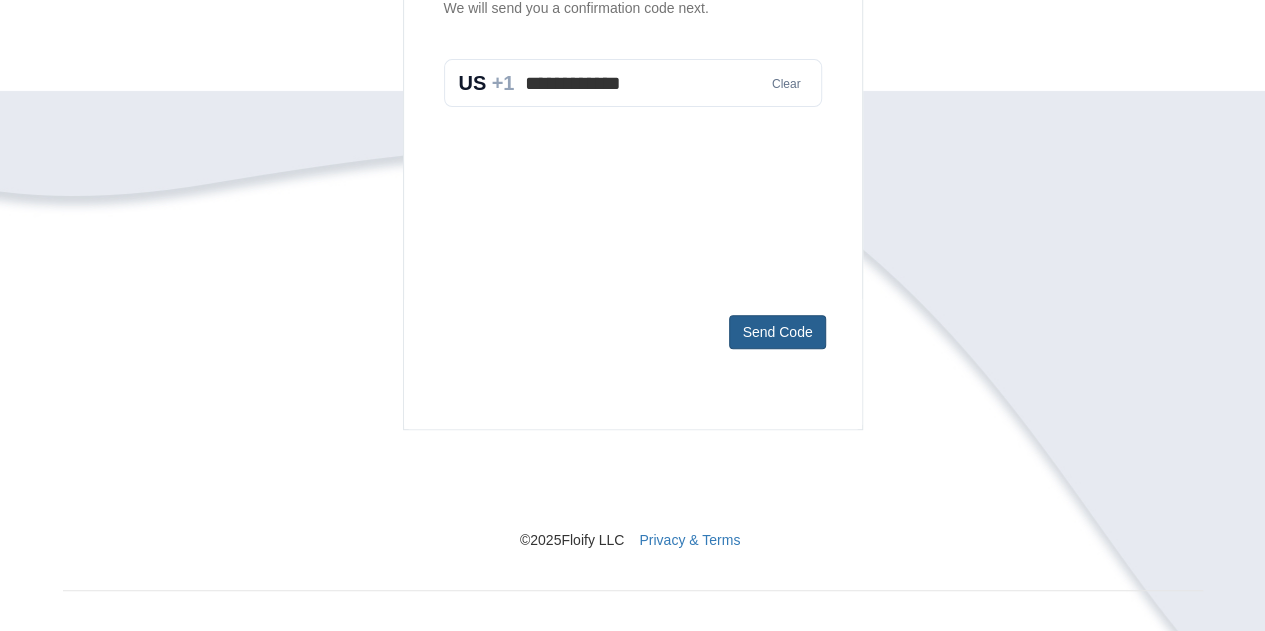 type on "**********" 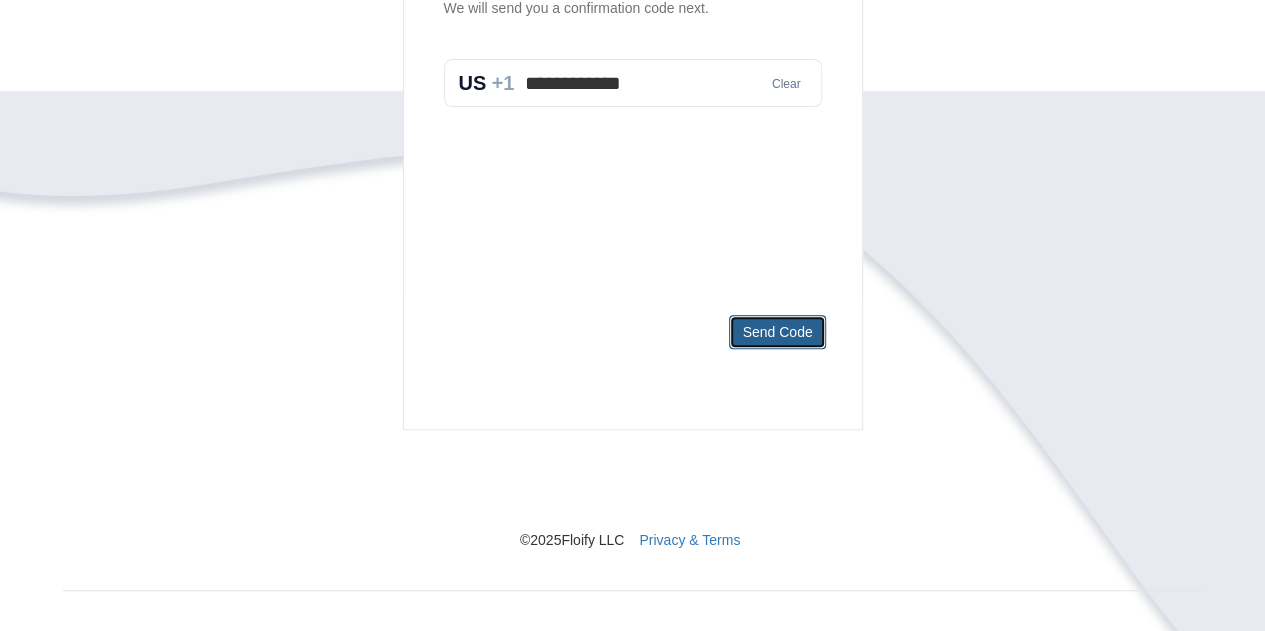 click on "Send Code" at bounding box center (777, 332) 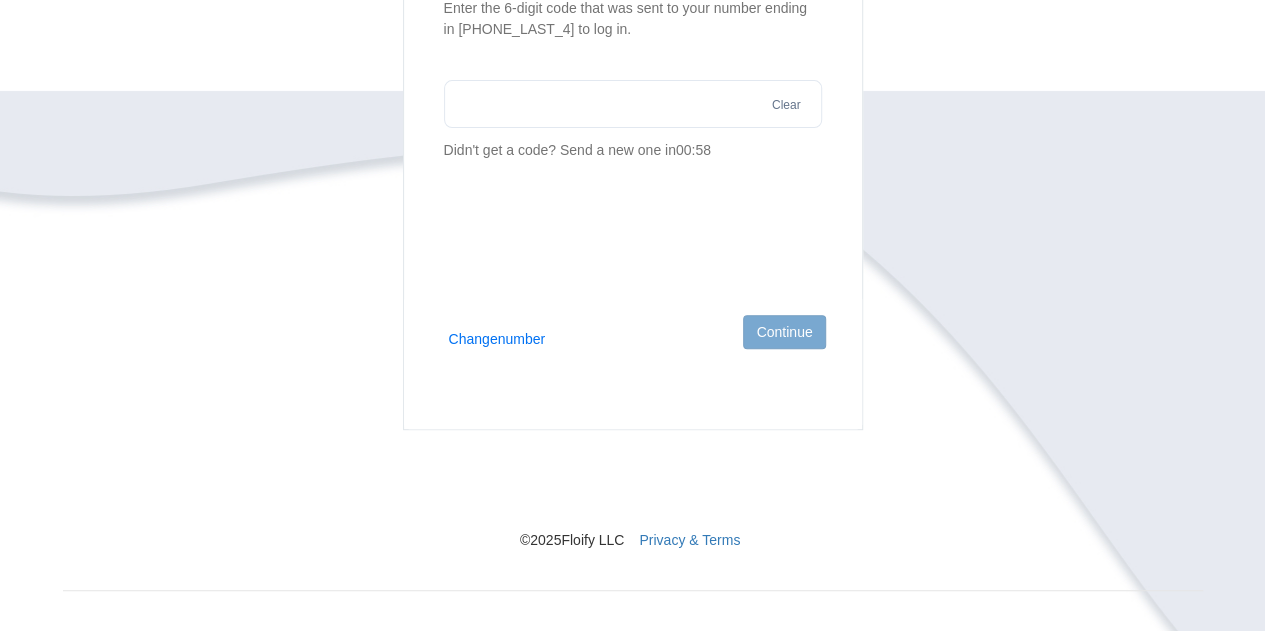 click on "We sent a code to your phone Enter the 6-digit code that was sent to your number ending in  [PHONE_LAST_4] to log in. Clear Didn't get a code?   Send a new one in  00:58 Change   number" at bounding box center [633, 55] 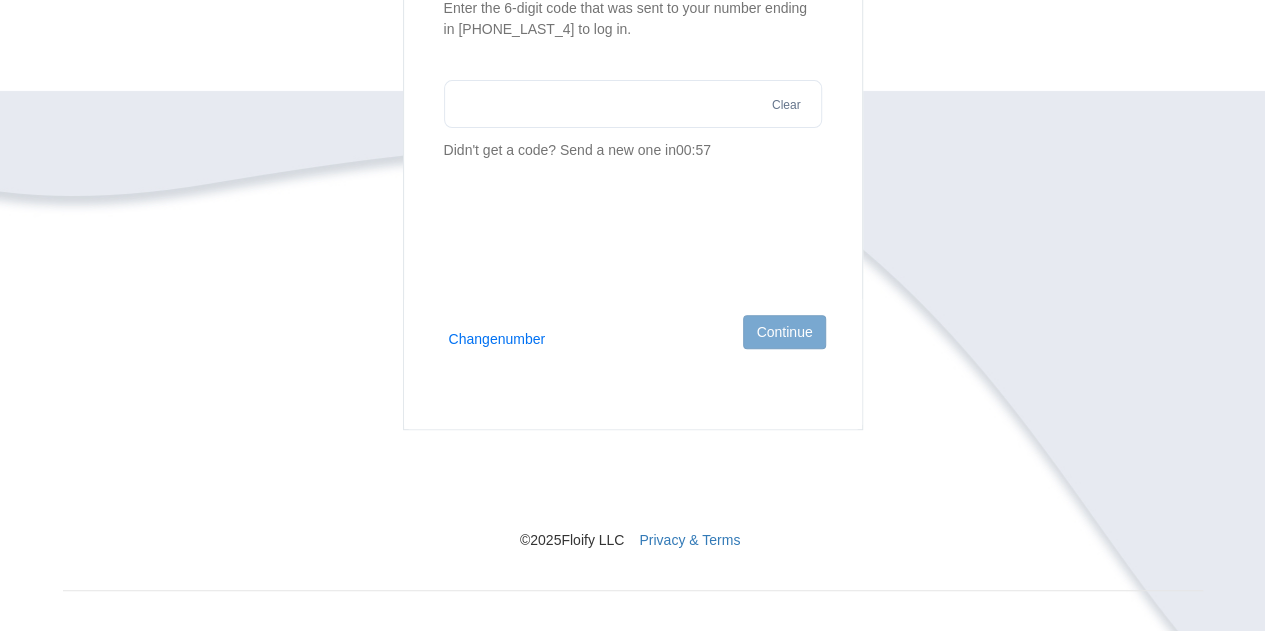 click at bounding box center [633, 104] 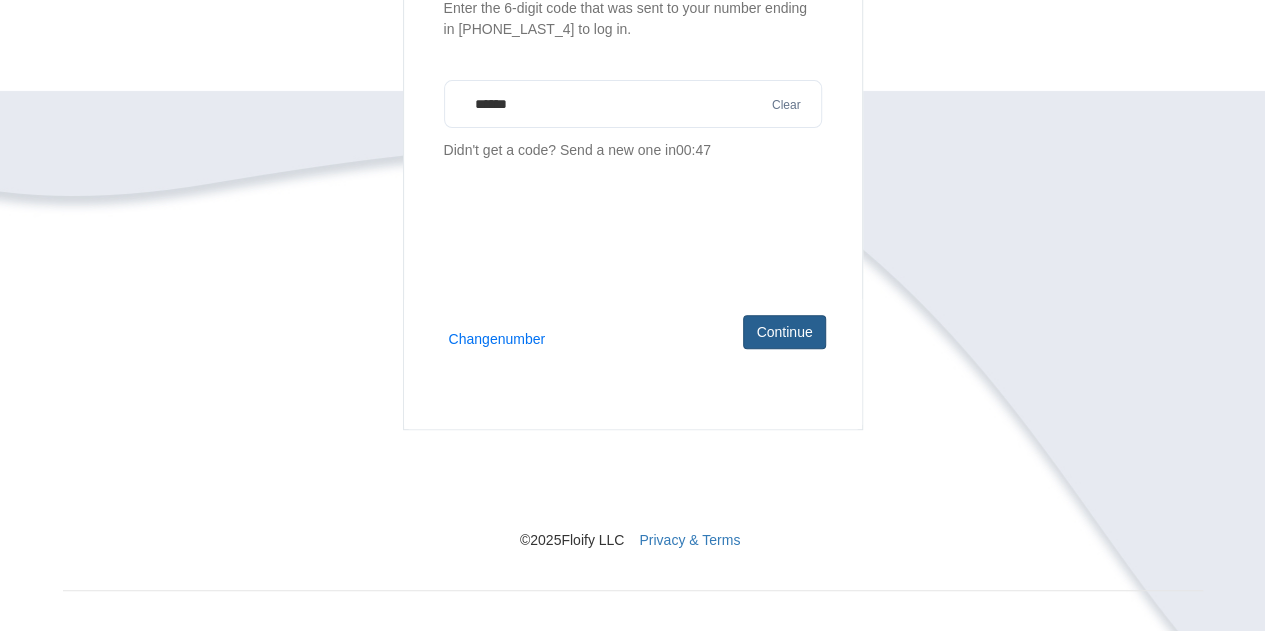 type on "******" 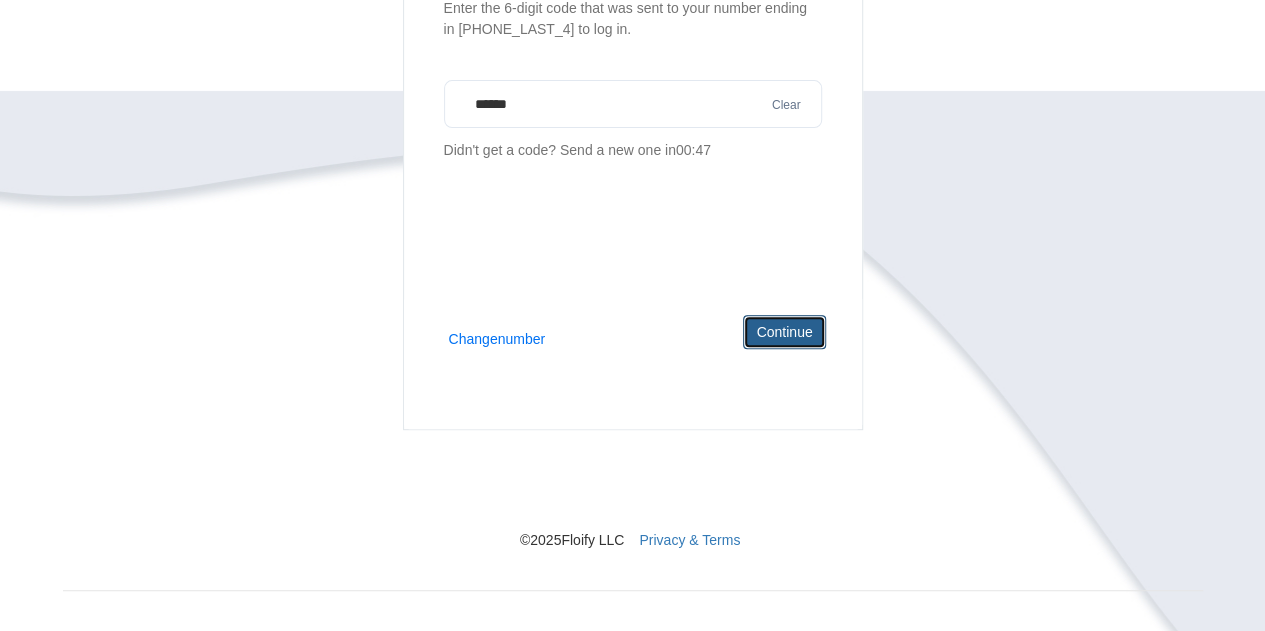 click on "Continue" at bounding box center (784, 332) 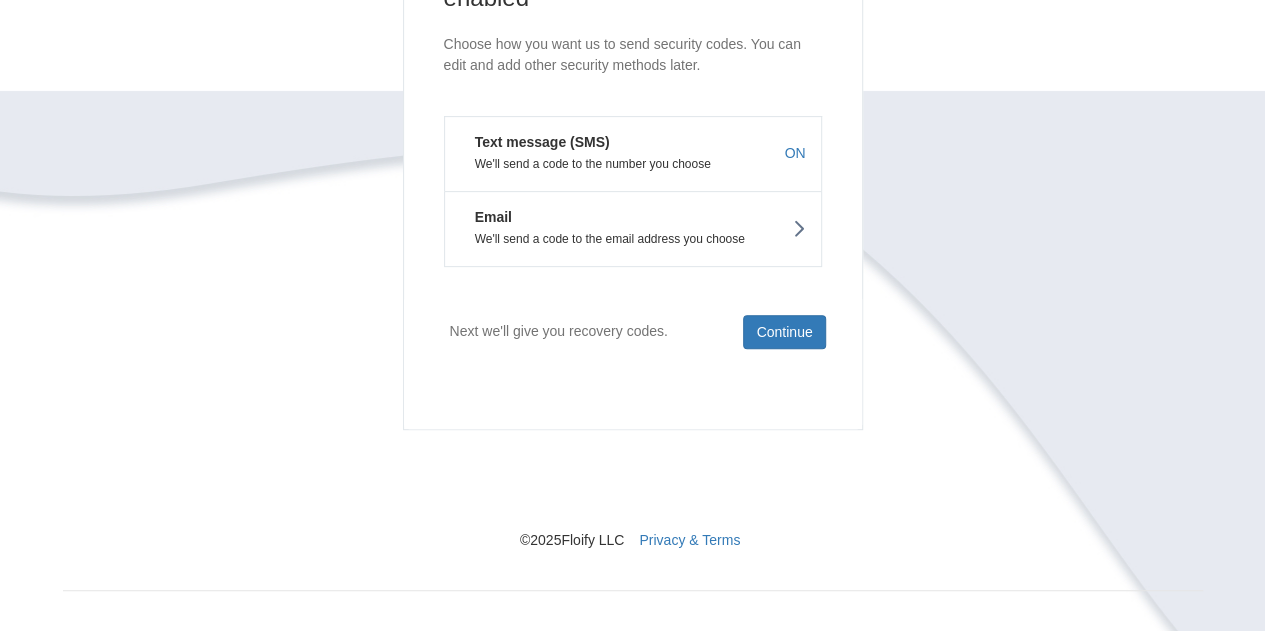 click on "Email We'll send a code to the email address you choose" at bounding box center (633, 229) 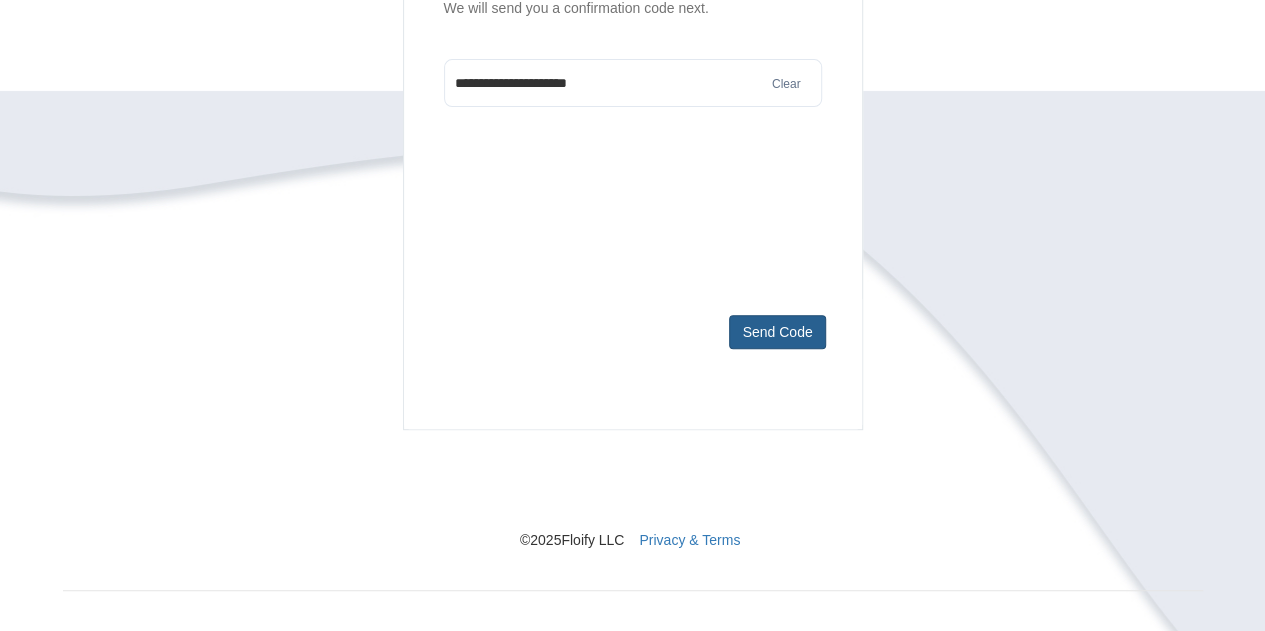 type on "**********" 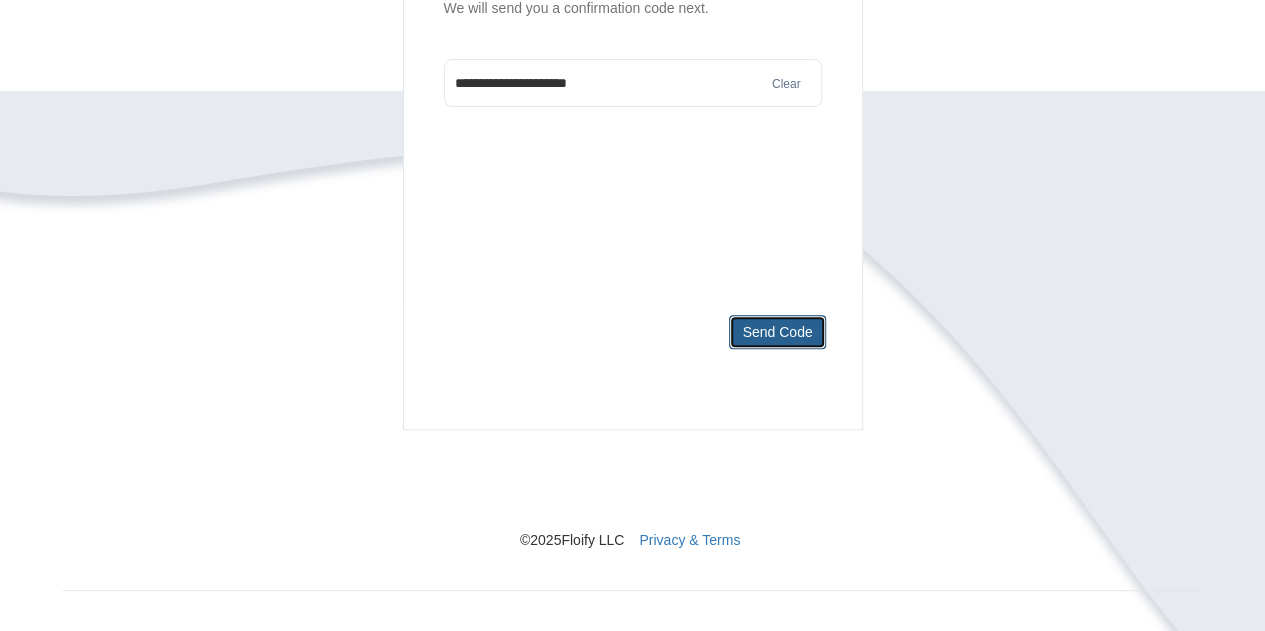 click on "Send Code" at bounding box center (777, 332) 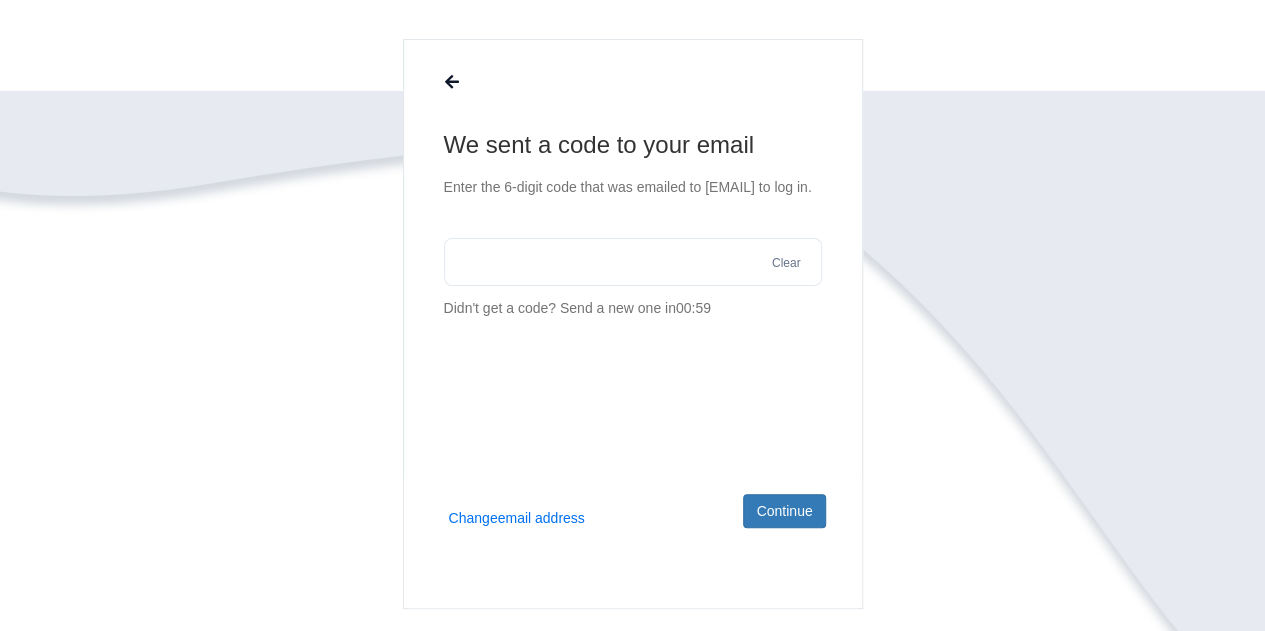 scroll, scrollTop: 126, scrollLeft: 0, axis: vertical 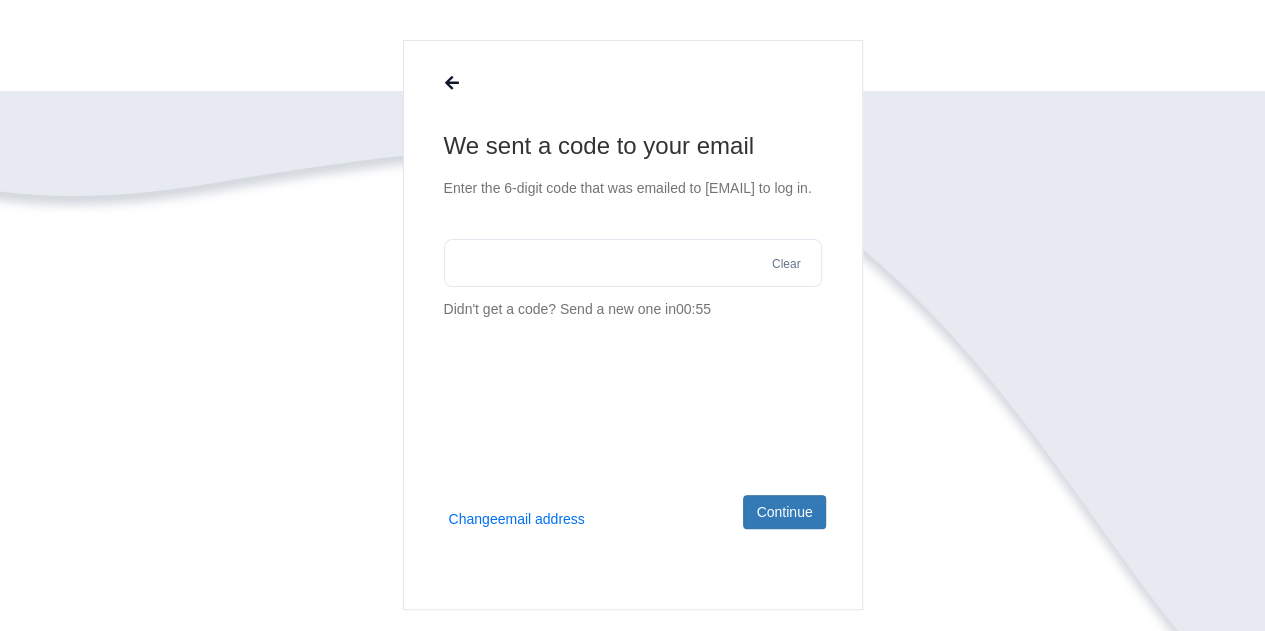 click at bounding box center [633, 263] 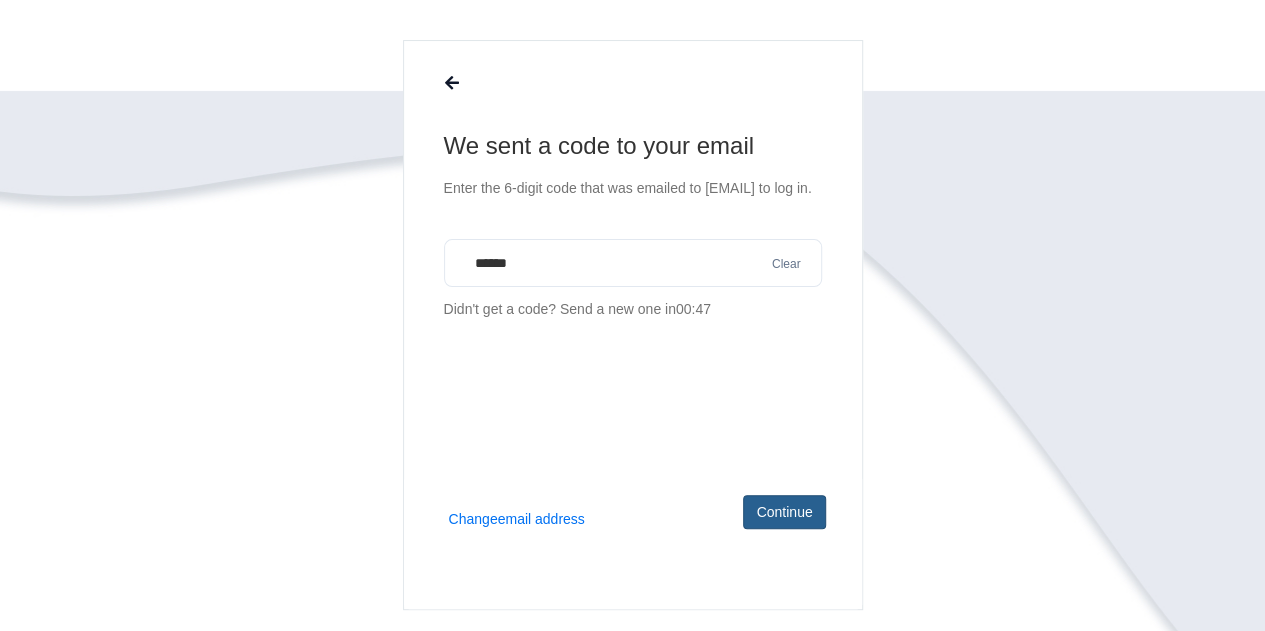 type on "******" 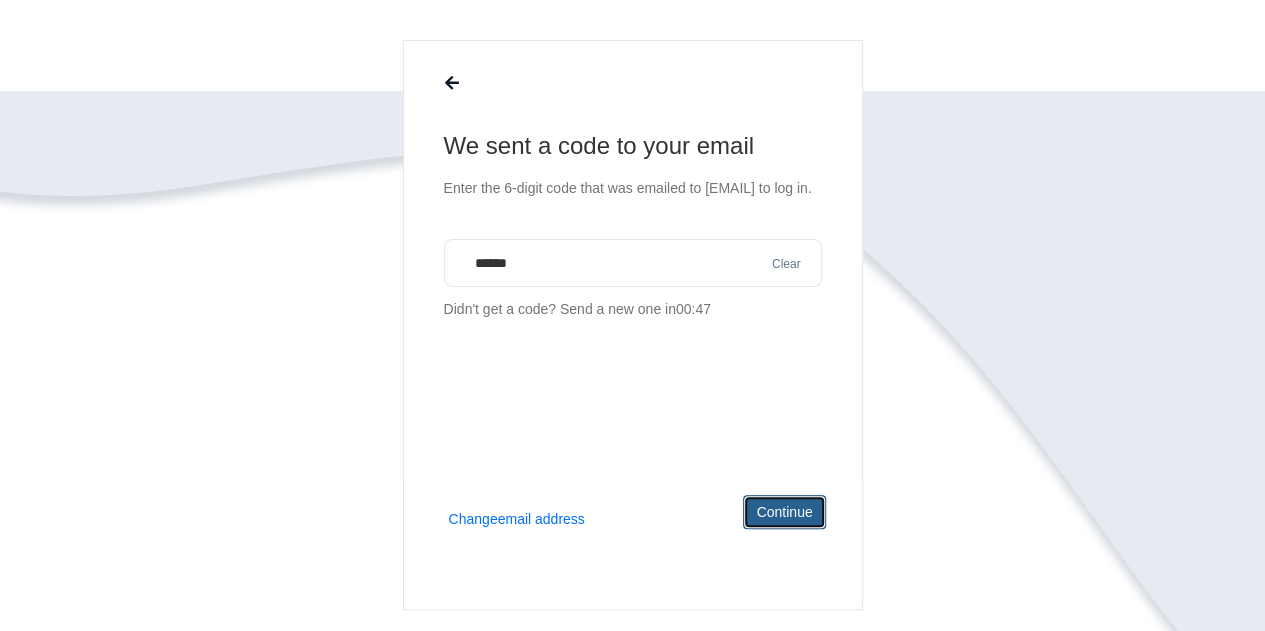 click on "Continue" at bounding box center (784, 512) 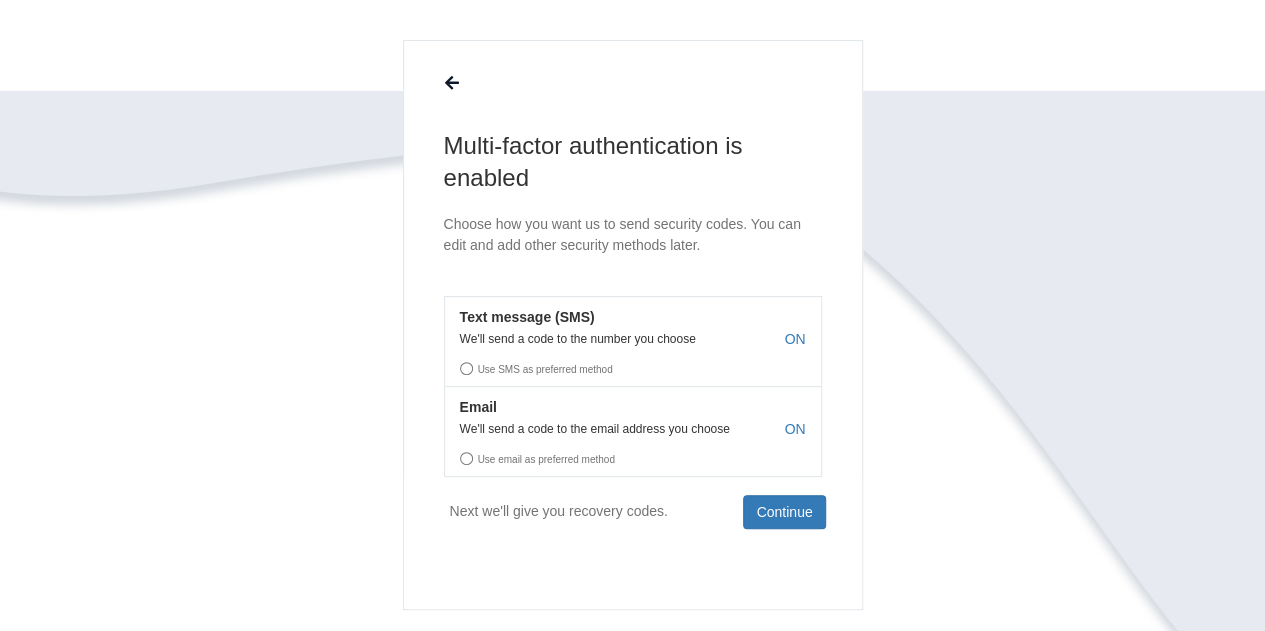click on "Use SMS as preferred method" at bounding box center (633, 366) 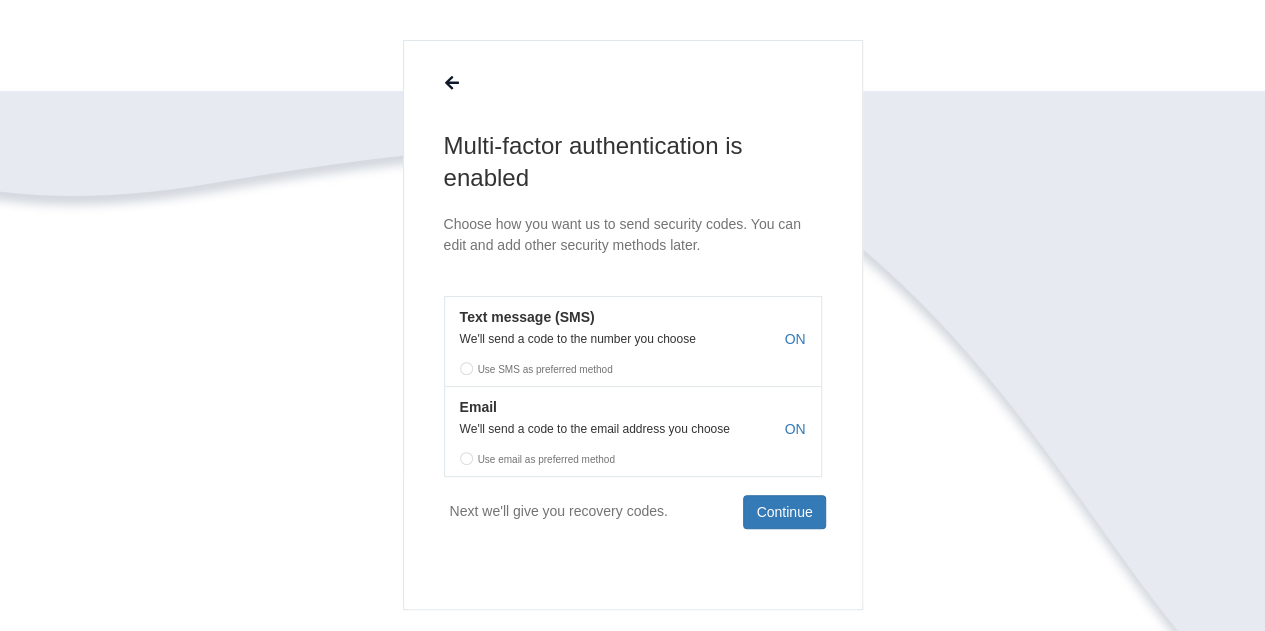 click on "Use SMS as preferred method" at bounding box center [633, 366] 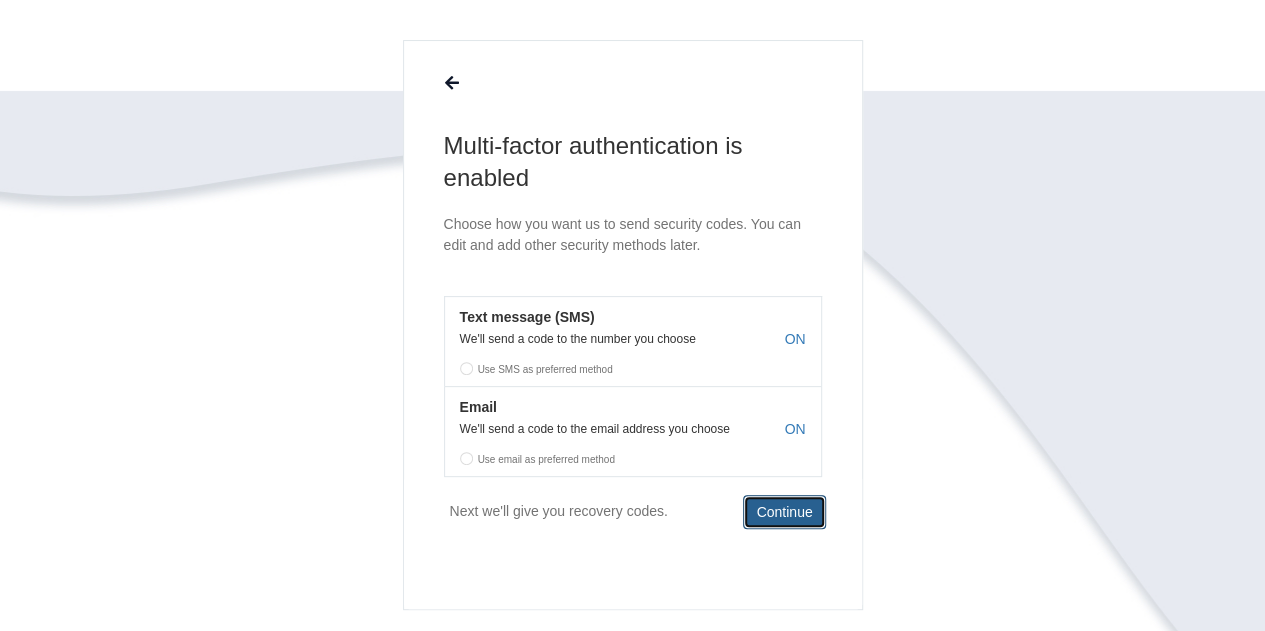 click on "Continue" at bounding box center [784, 512] 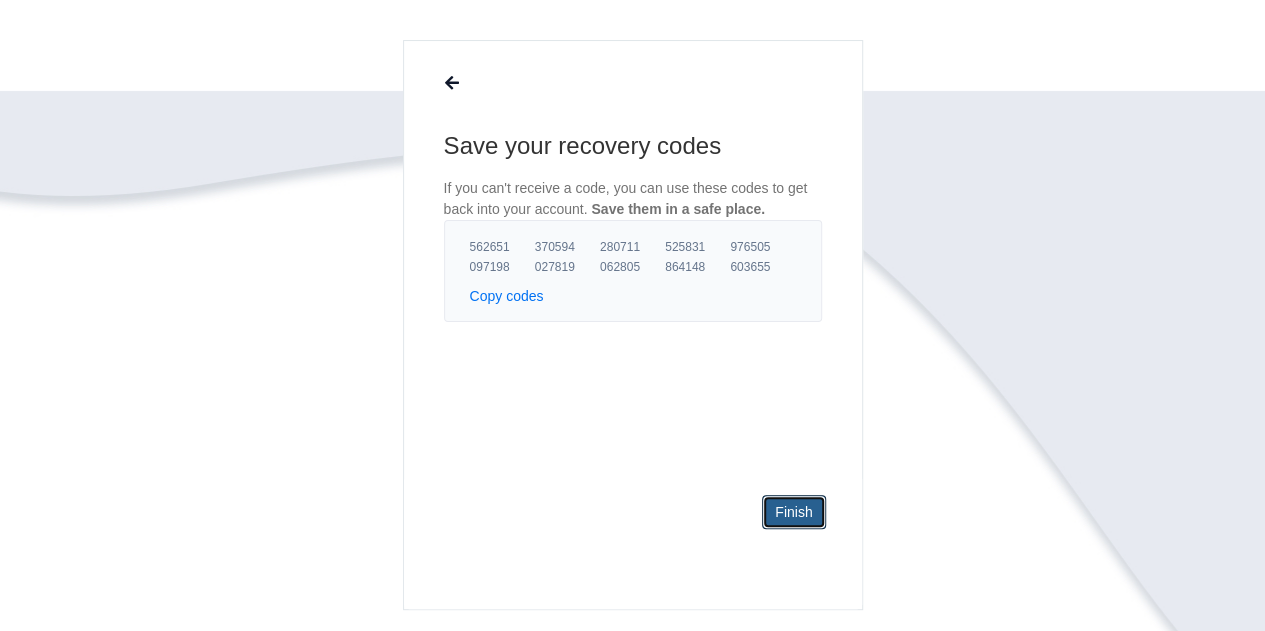 click on "Finish" at bounding box center (793, 512) 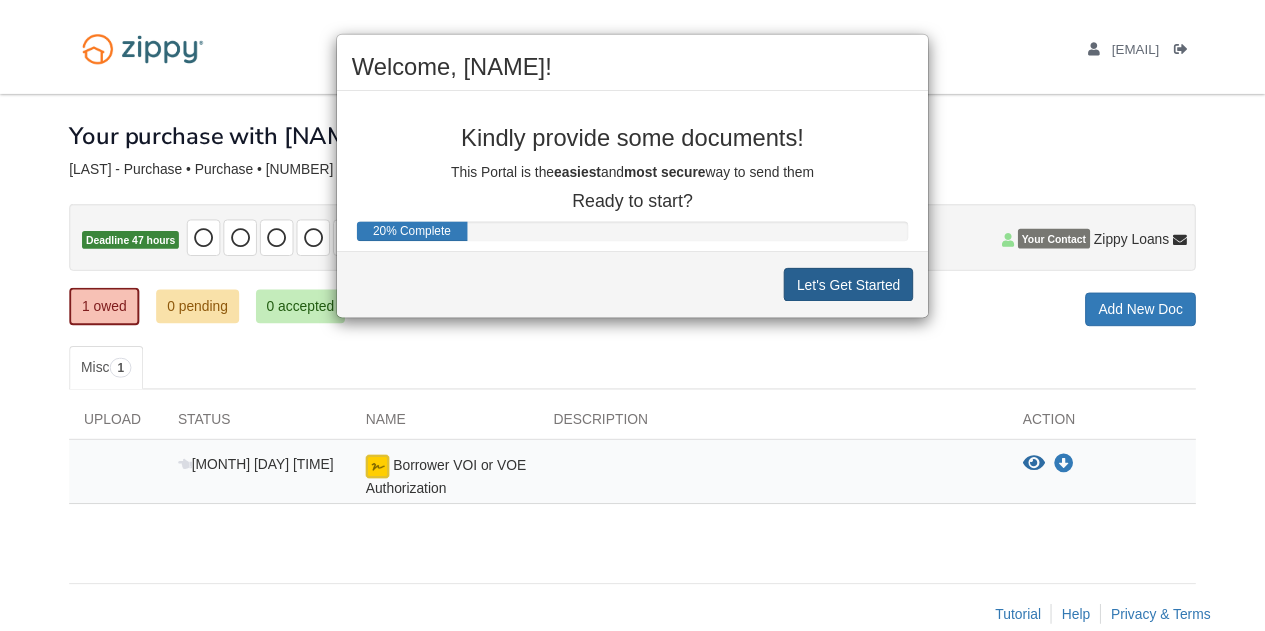 scroll, scrollTop: 0, scrollLeft: 0, axis: both 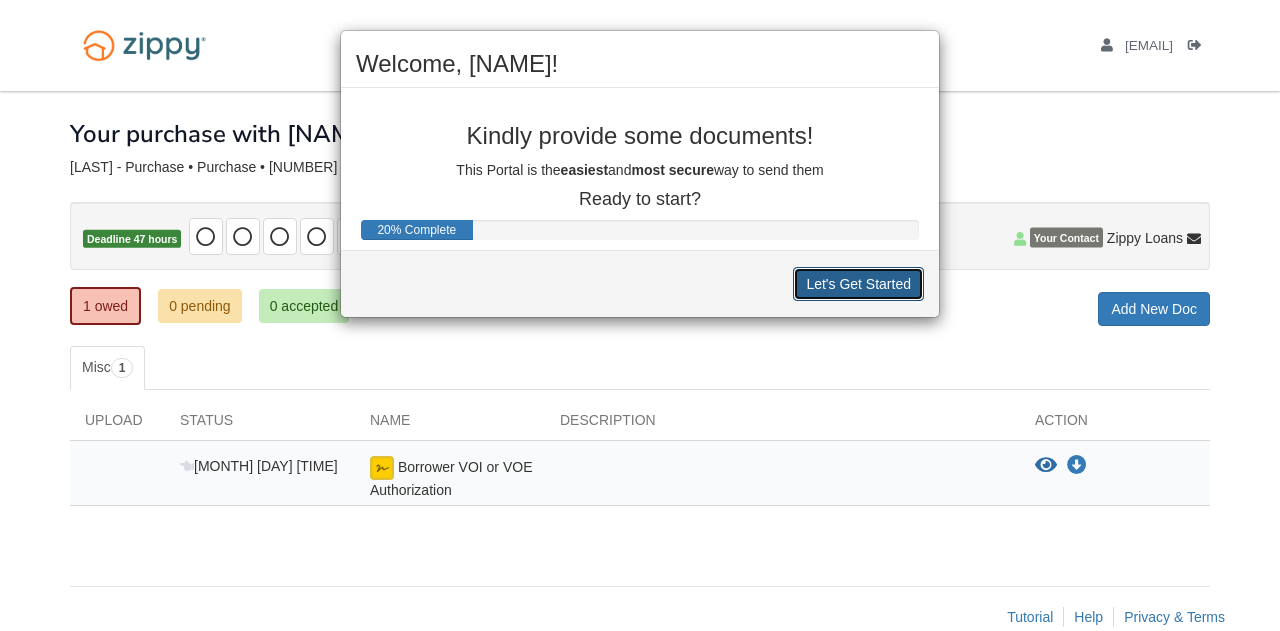click on "Let's Get Started" at bounding box center [858, 284] 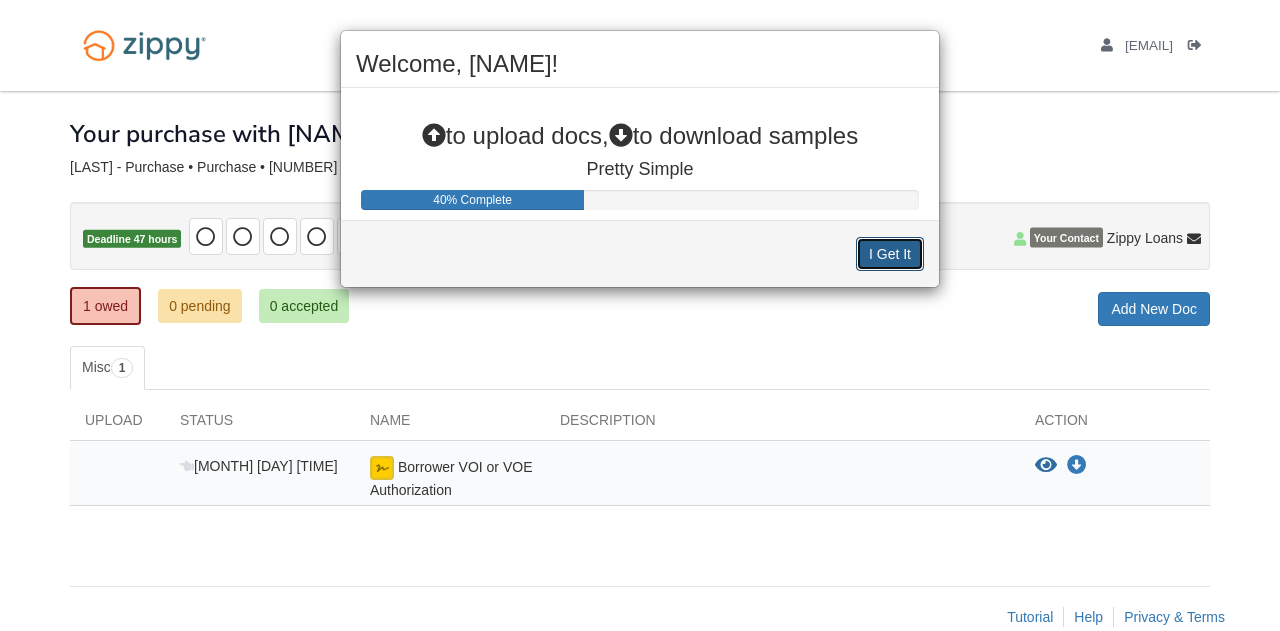 click on "I Get It" at bounding box center (890, 254) 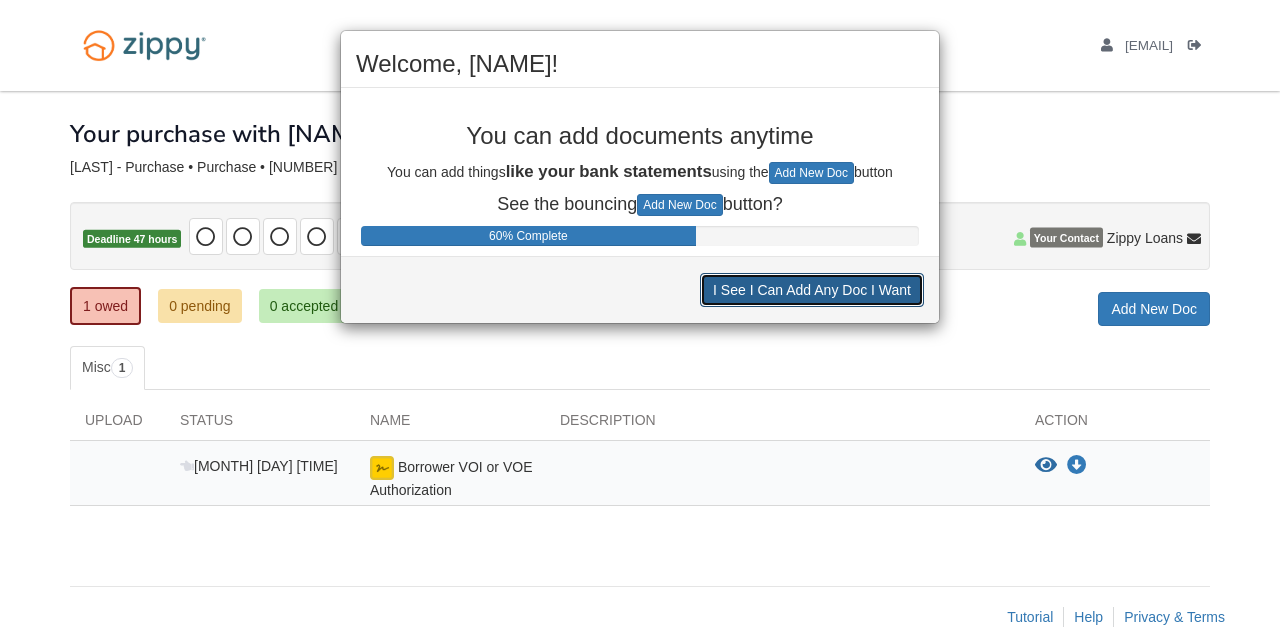 click on "I See I Can Add Any Doc I Want" at bounding box center (812, 290) 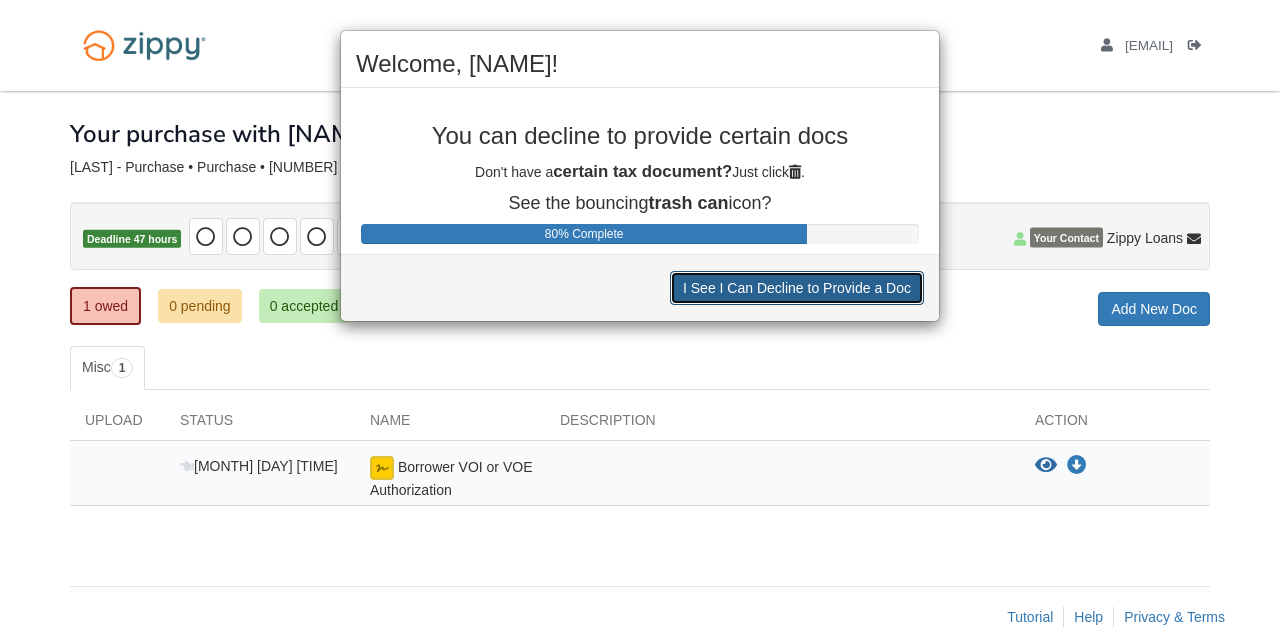 click on "I See I Can Decline to Provide a Doc" at bounding box center (797, 288) 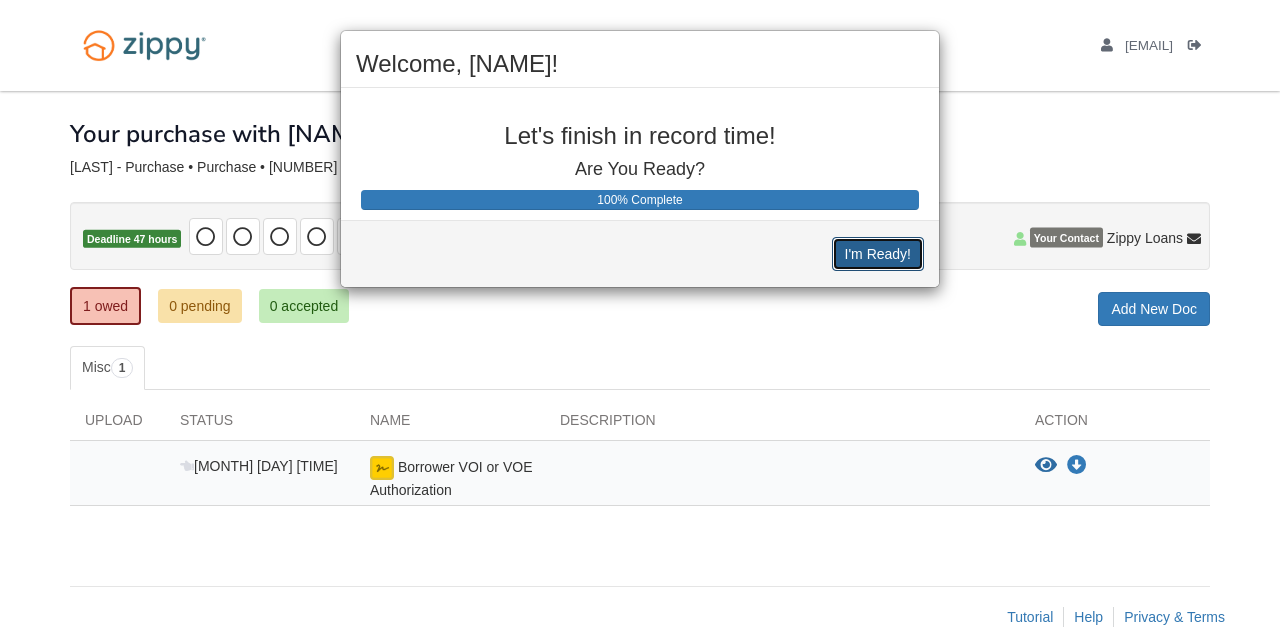 click on "I'm Ready!" at bounding box center [878, 254] 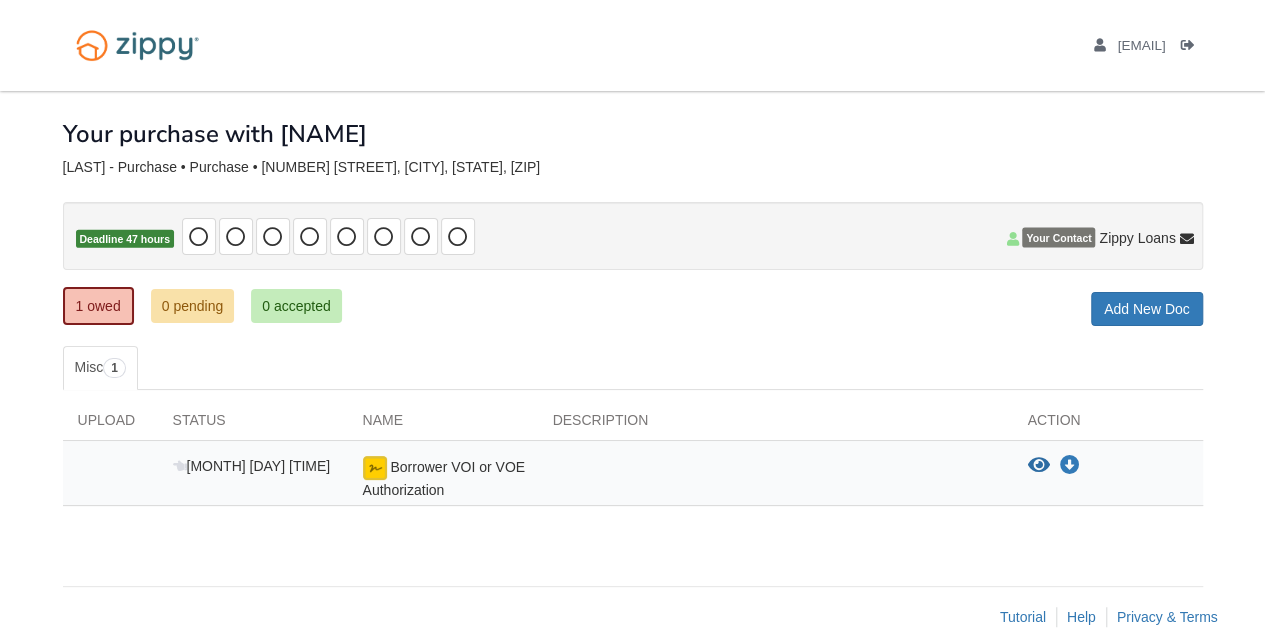 scroll, scrollTop: 25, scrollLeft: 0, axis: vertical 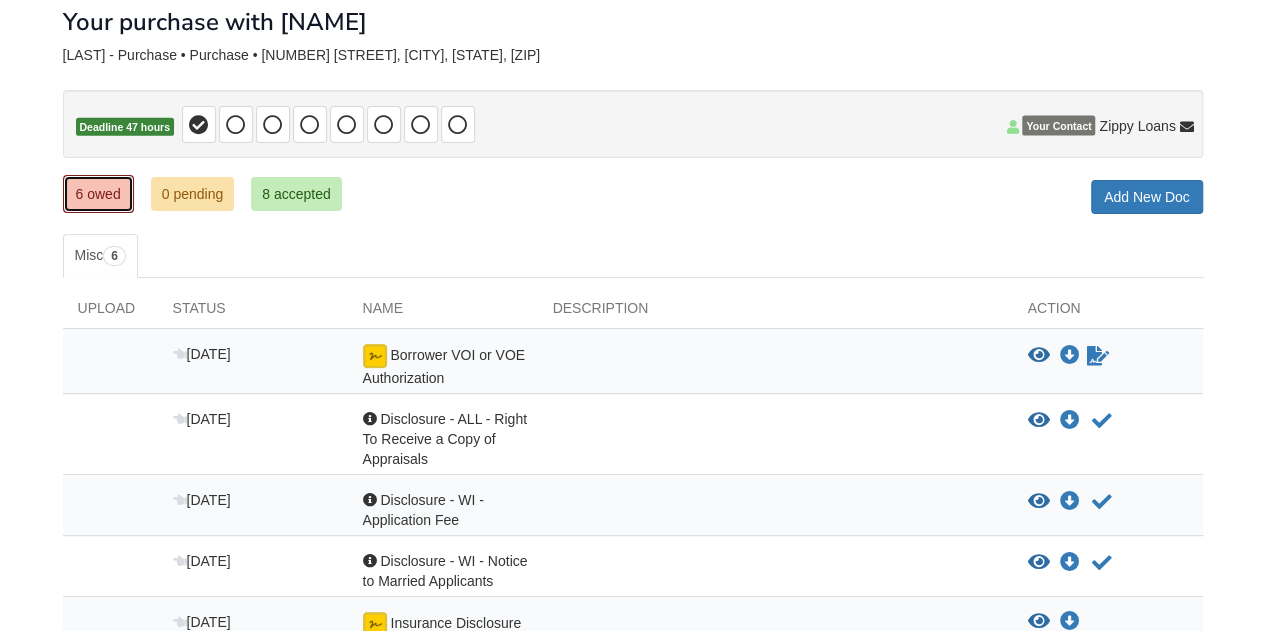 click on "6 owed" at bounding box center [98, 194] 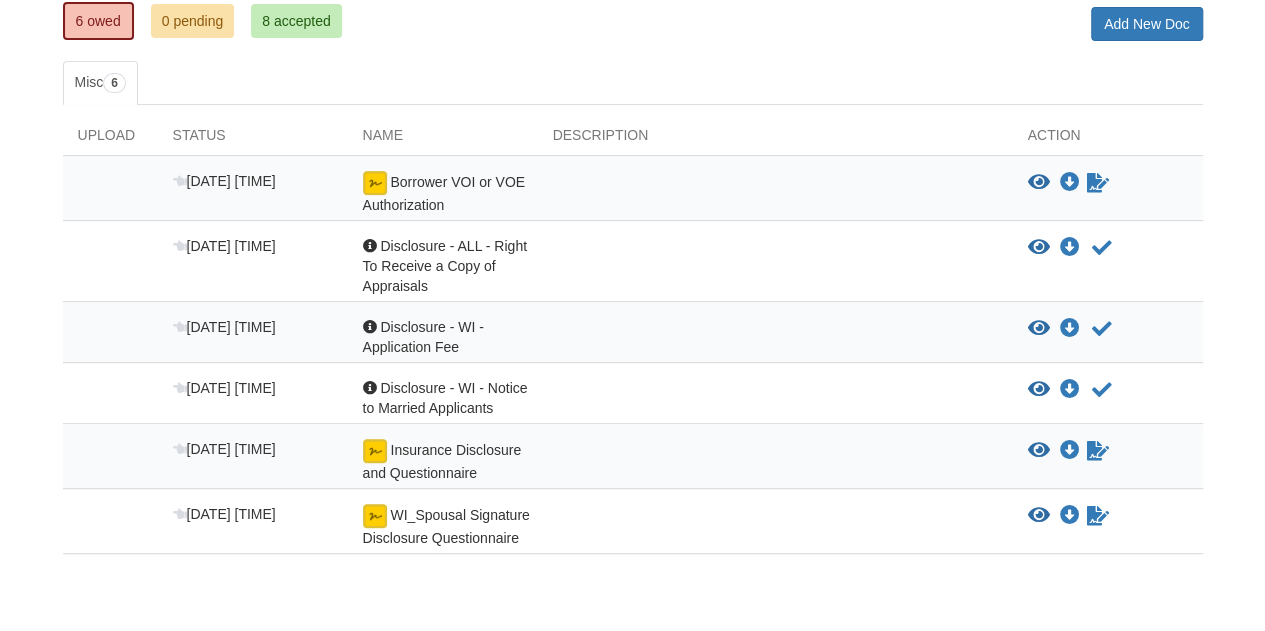 scroll, scrollTop: 289, scrollLeft: 0, axis: vertical 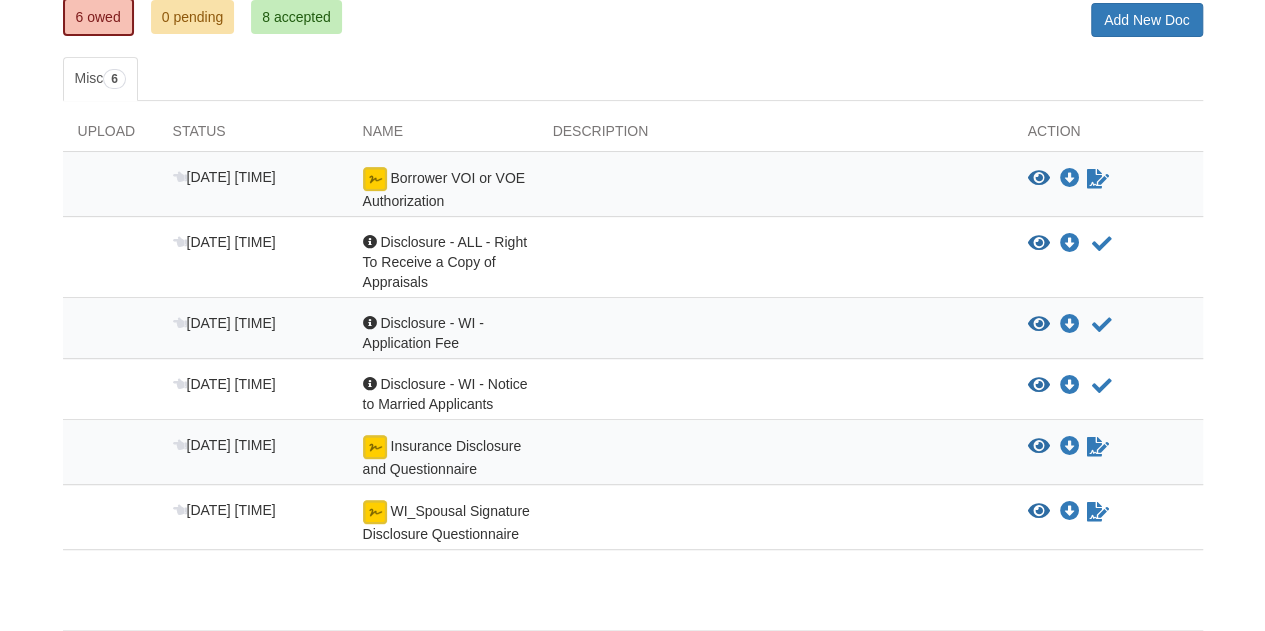 click on "Borrower VOI or VOE Authorization" at bounding box center (443, 189) 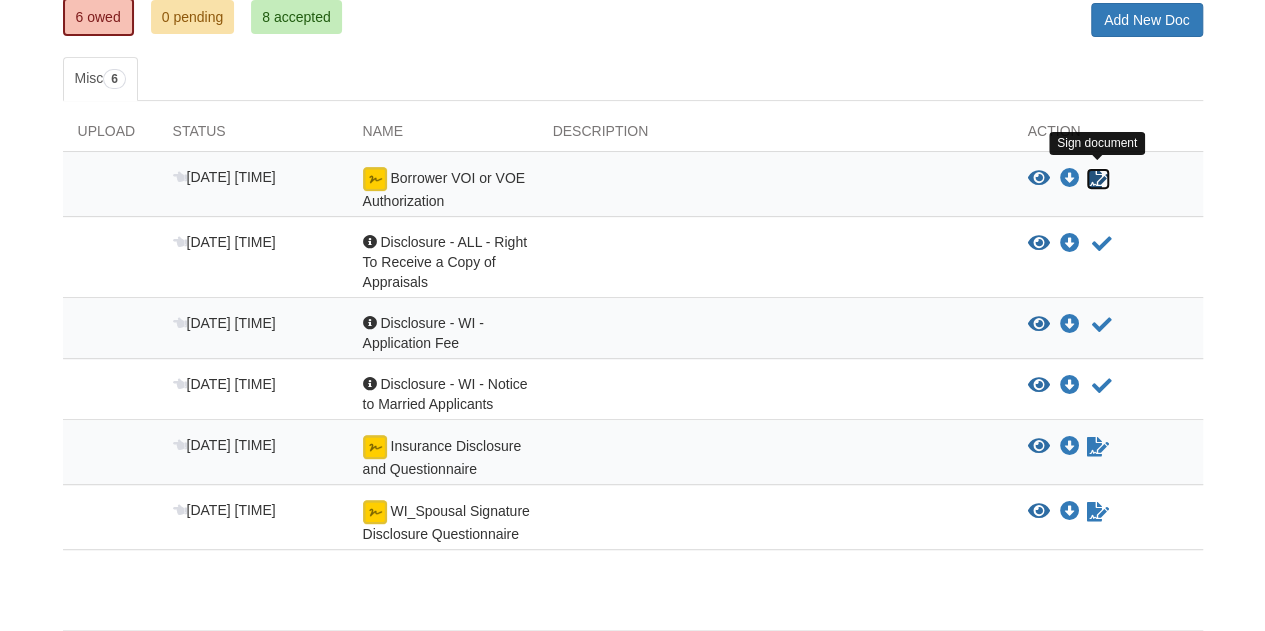 click at bounding box center (1098, 179) 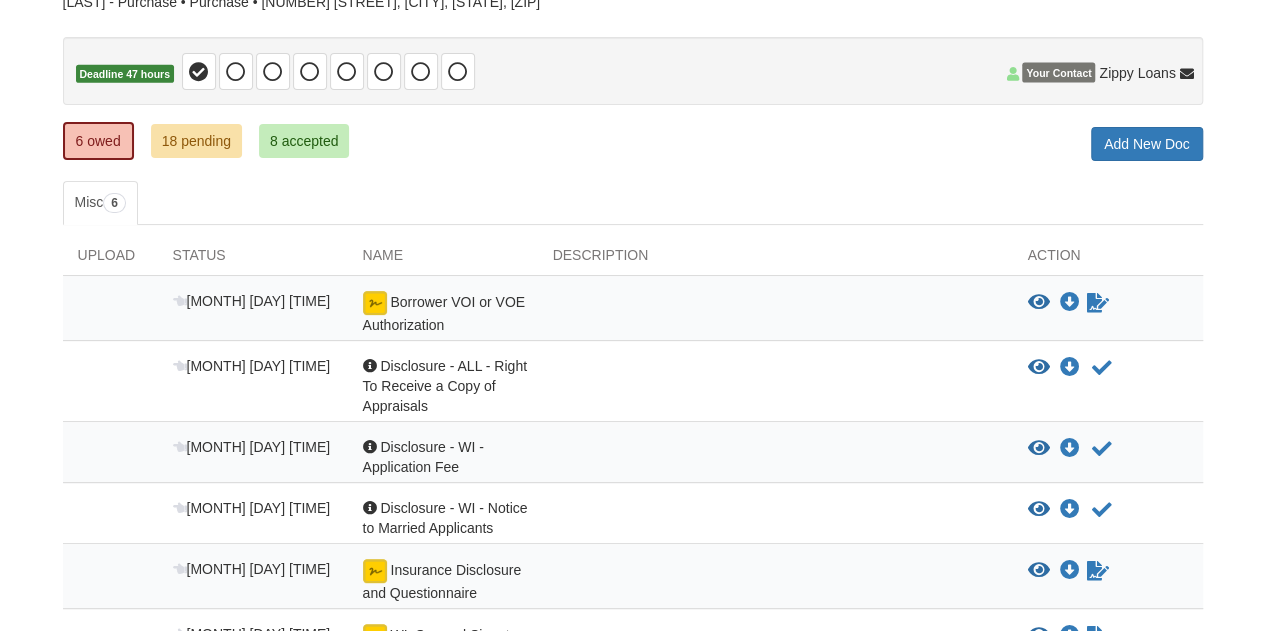 scroll, scrollTop: 164, scrollLeft: 0, axis: vertical 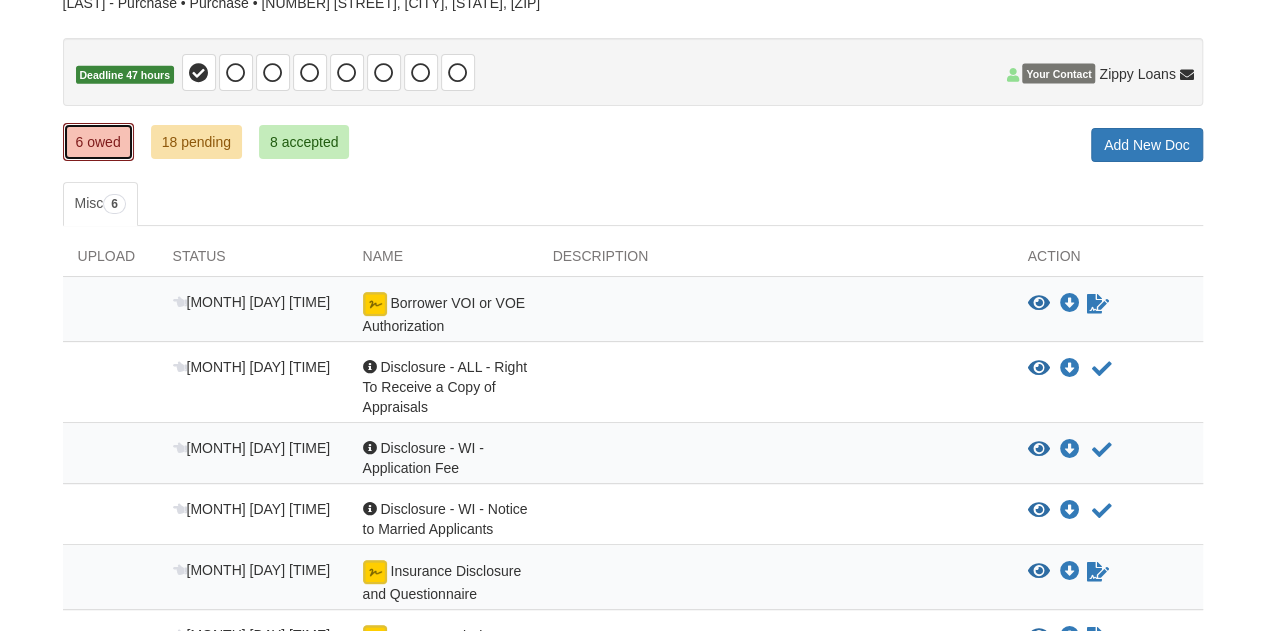 click on "6 owed" at bounding box center (98, 142) 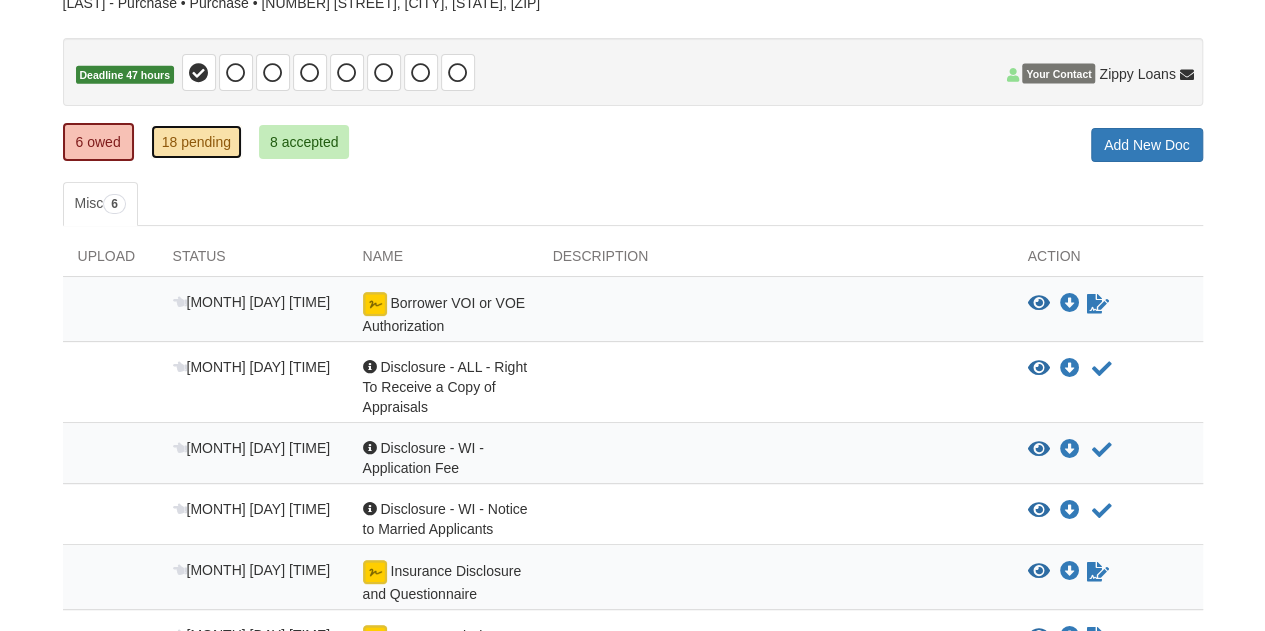 click on "18 pending" at bounding box center [196, 142] 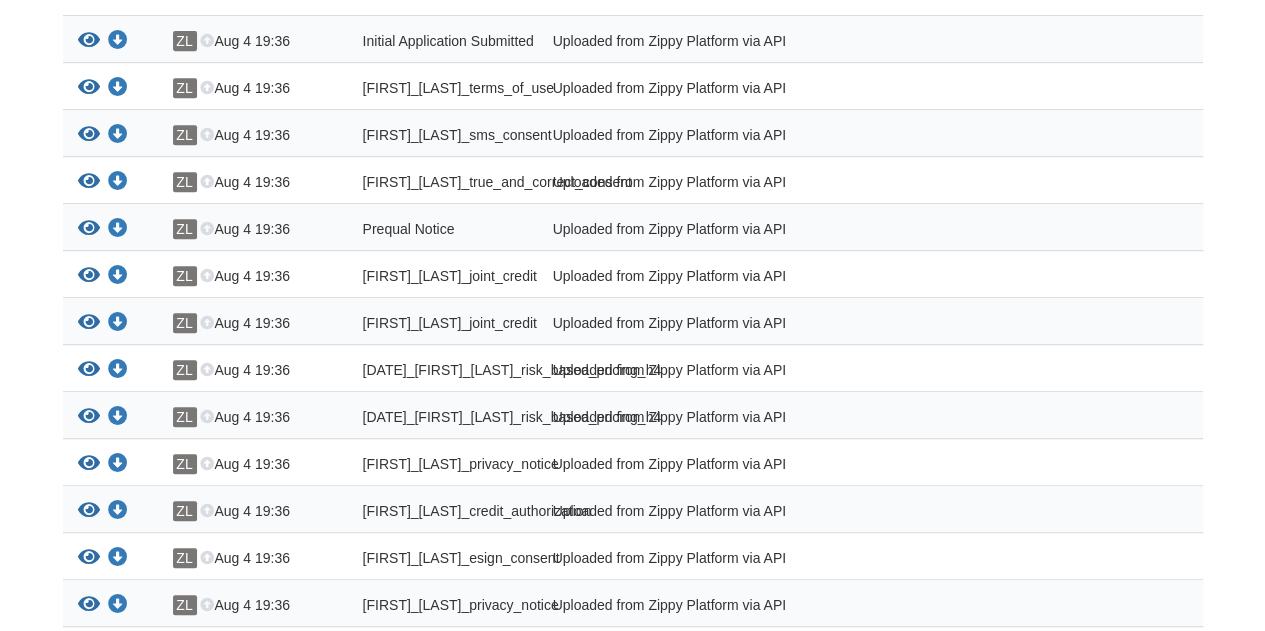scroll, scrollTop: 0, scrollLeft: 0, axis: both 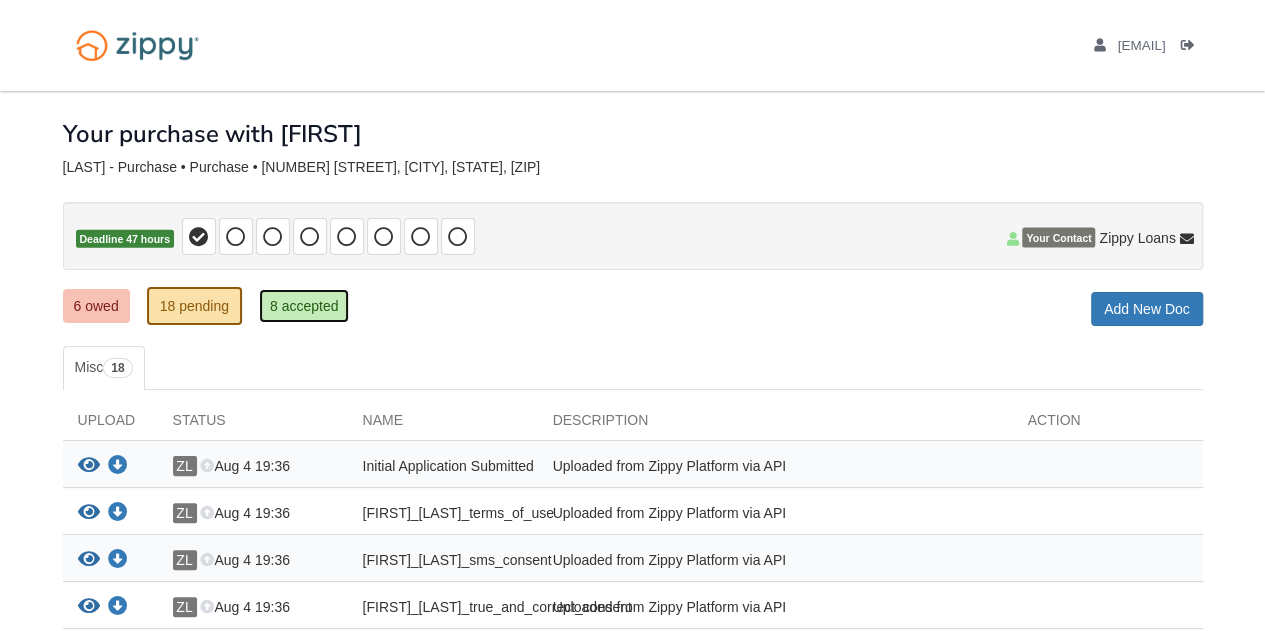 click on "8 accepted" at bounding box center [304, 306] 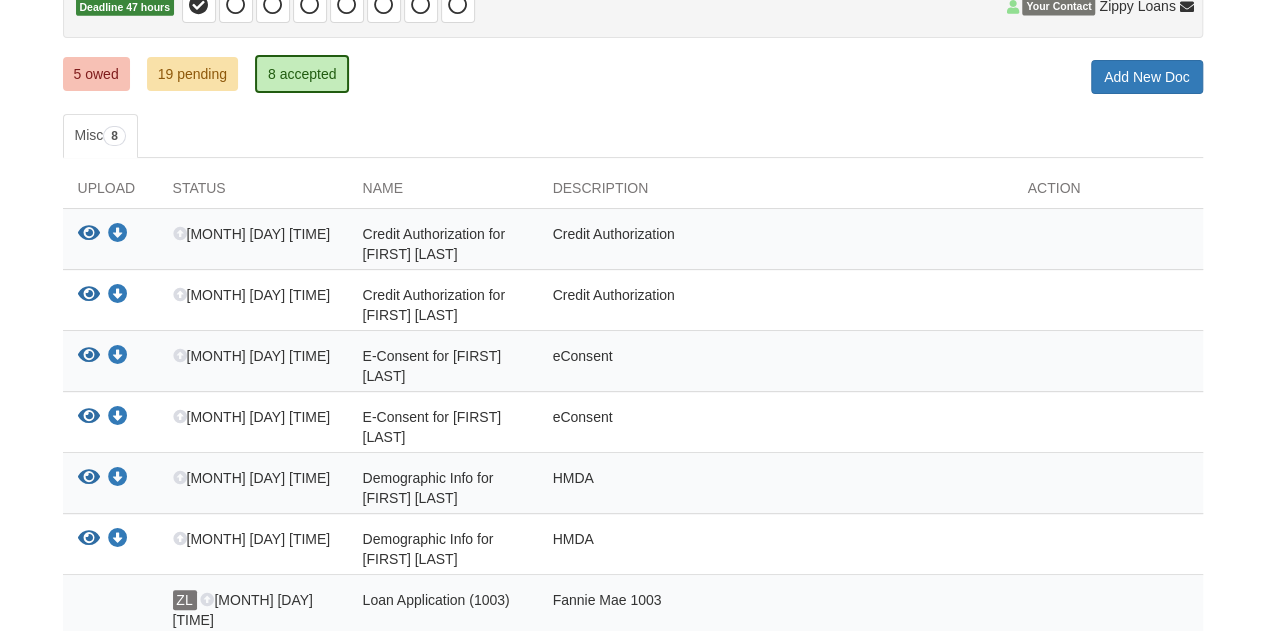 scroll, scrollTop: 0, scrollLeft: 0, axis: both 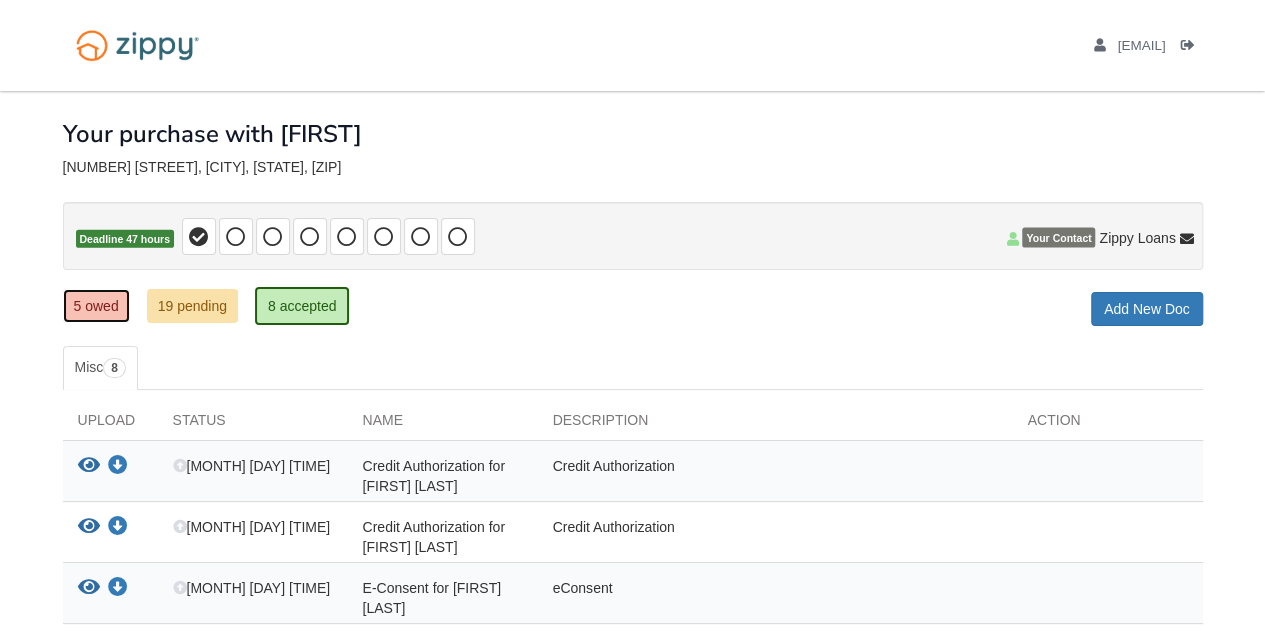 click on "5 owed" at bounding box center (96, 306) 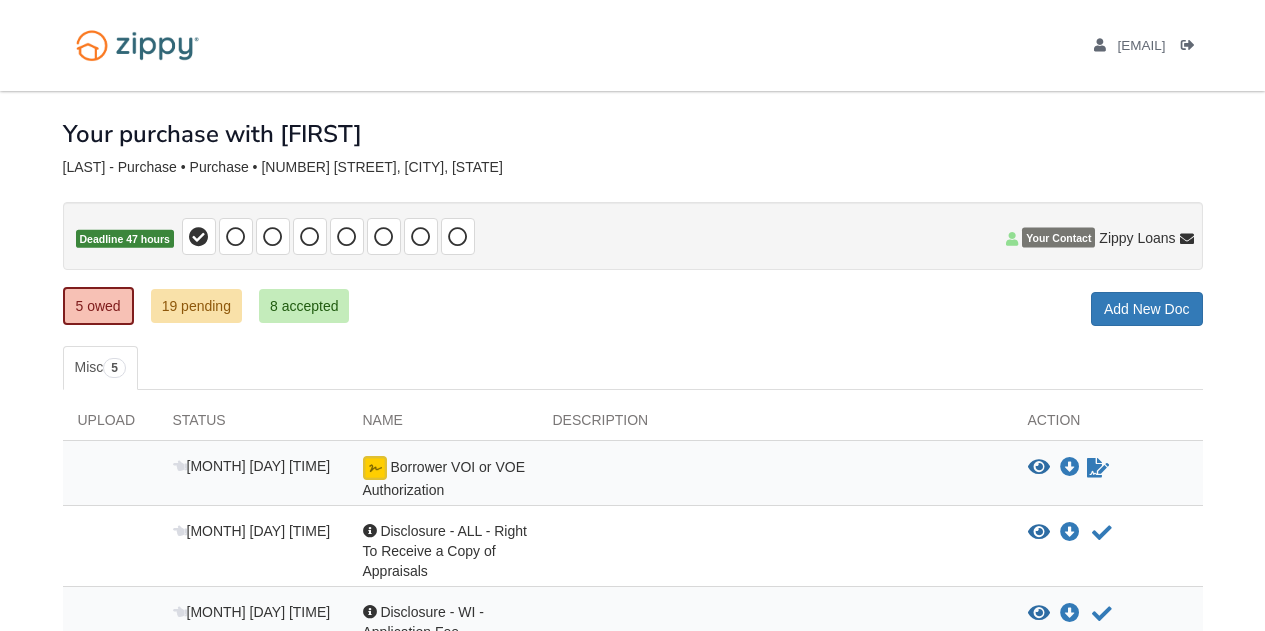 scroll, scrollTop: 0, scrollLeft: 0, axis: both 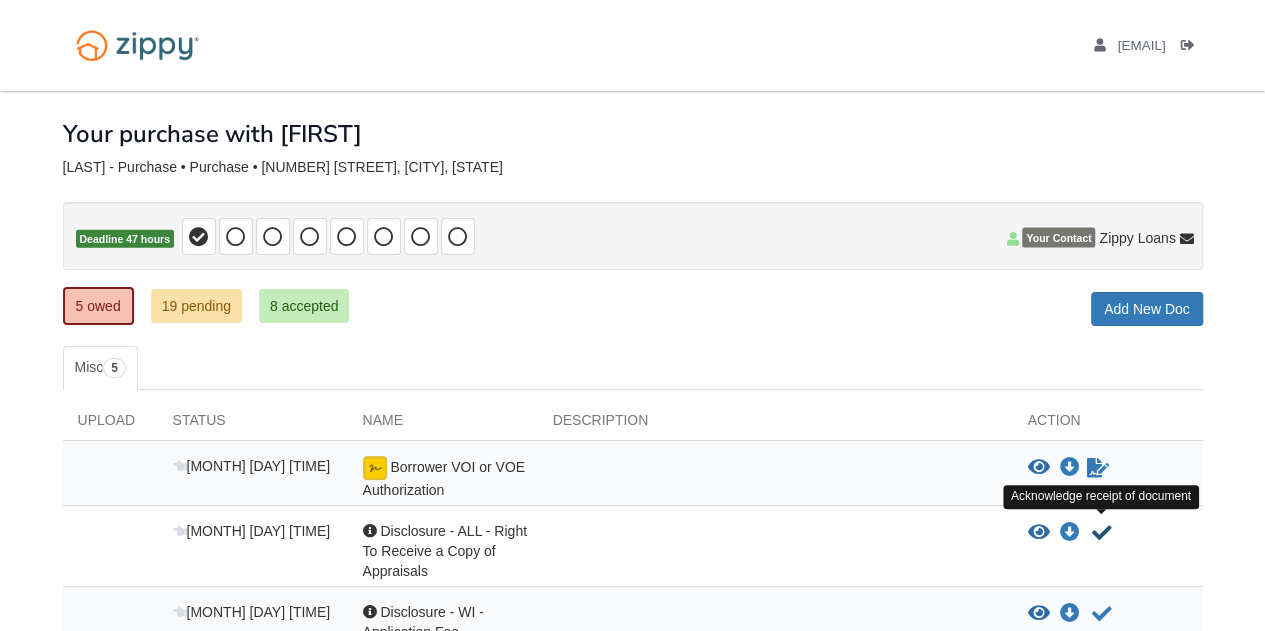 click at bounding box center (1102, 533) 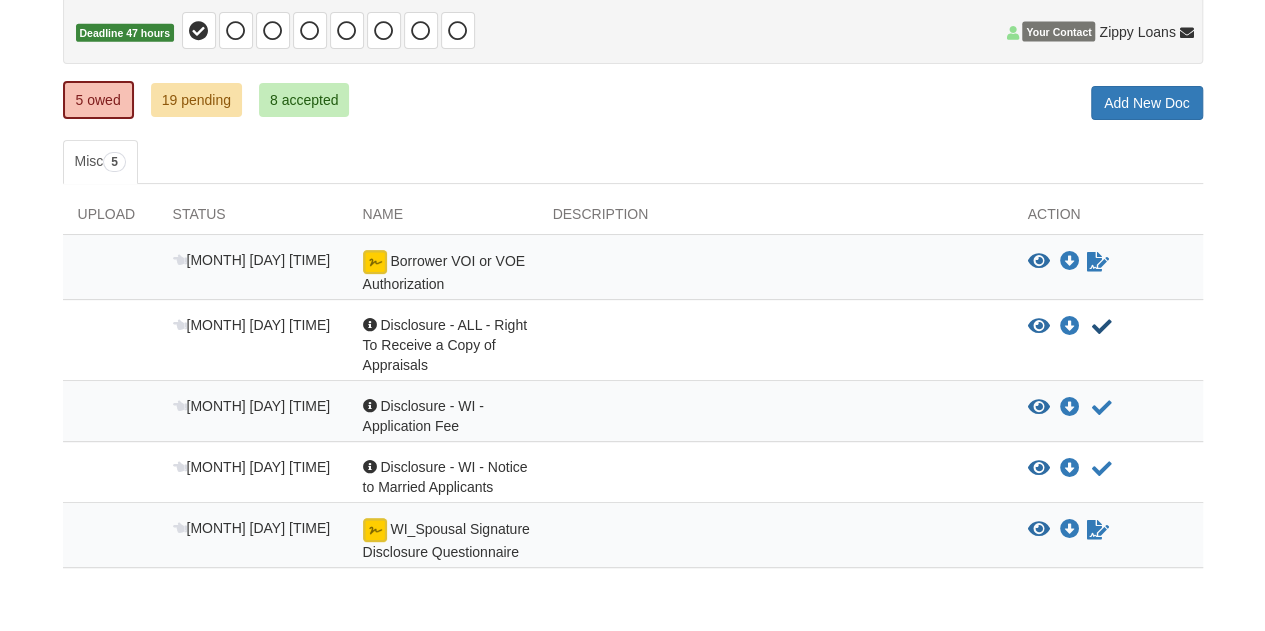 scroll, scrollTop: 209, scrollLeft: 0, axis: vertical 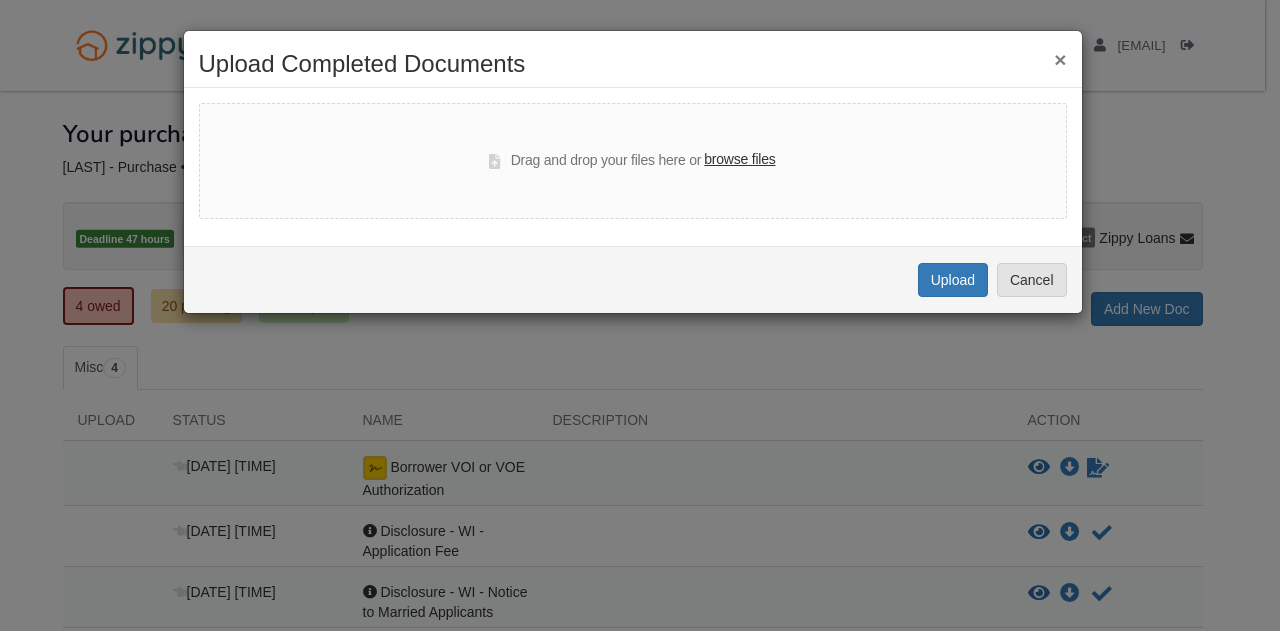 click on "×" at bounding box center (1060, 59) 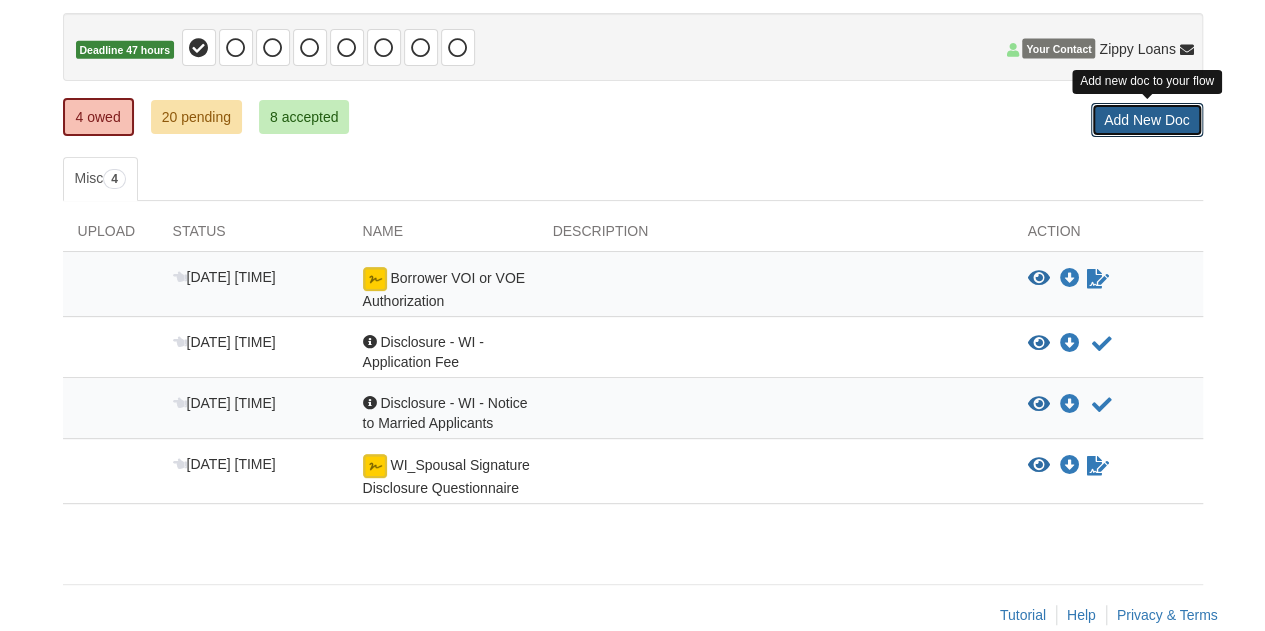 scroll, scrollTop: 216, scrollLeft: 0, axis: vertical 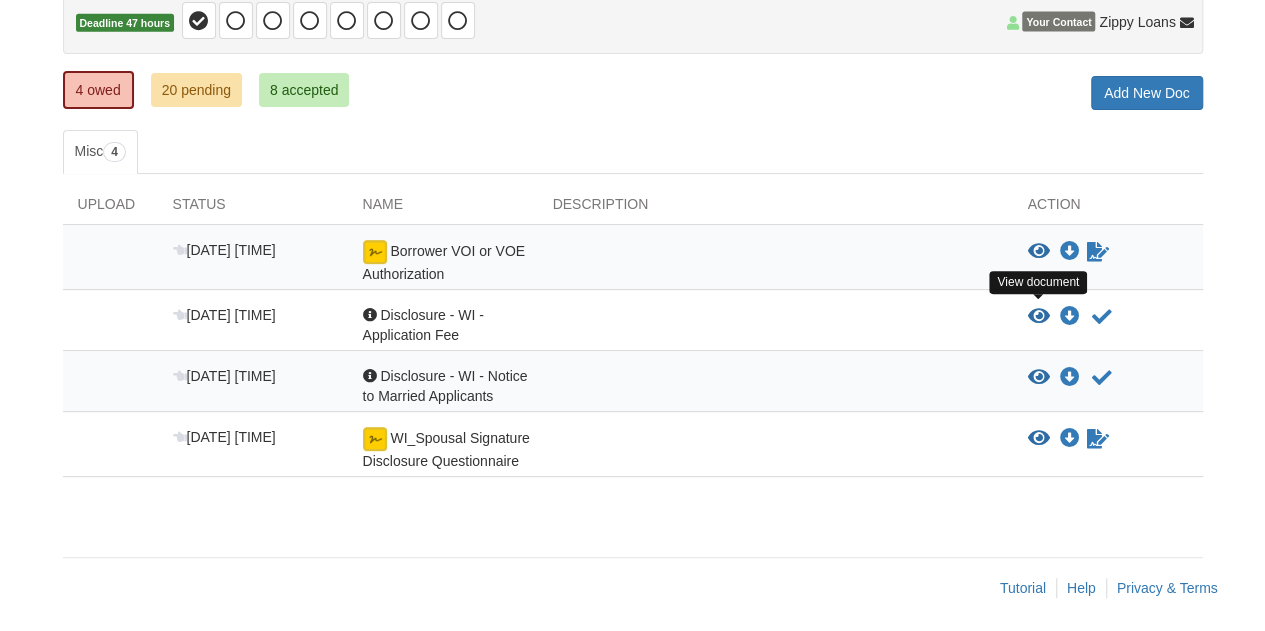 click at bounding box center [1039, 317] 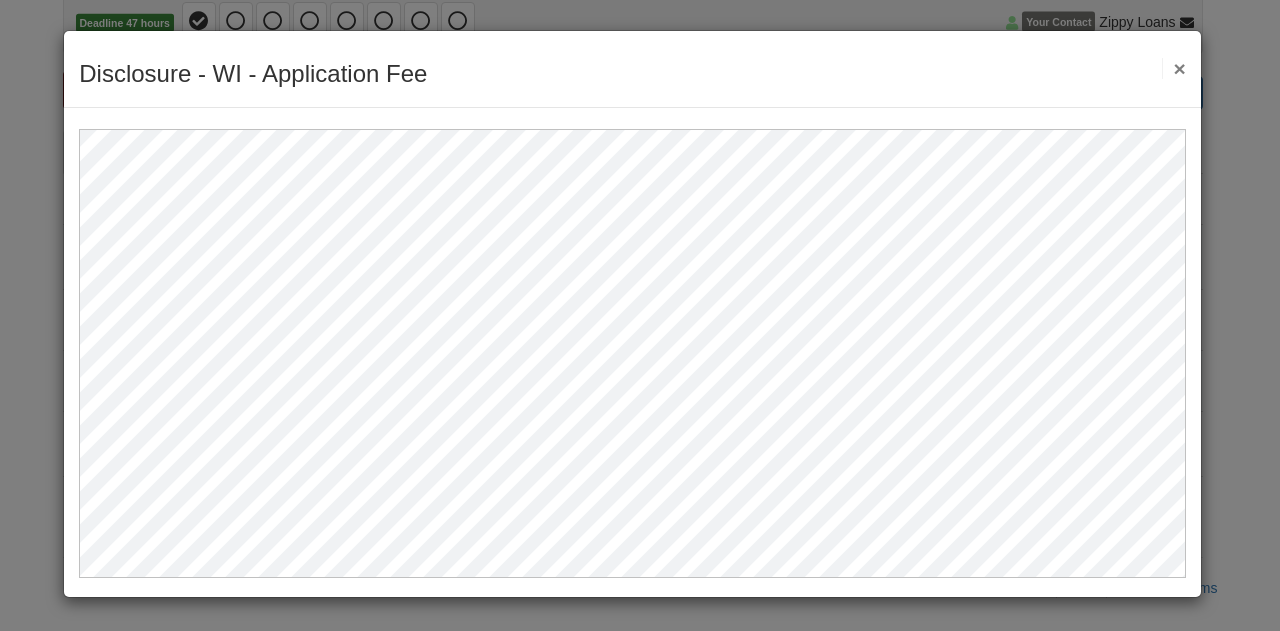 click on "×" at bounding box center [1173, 68] 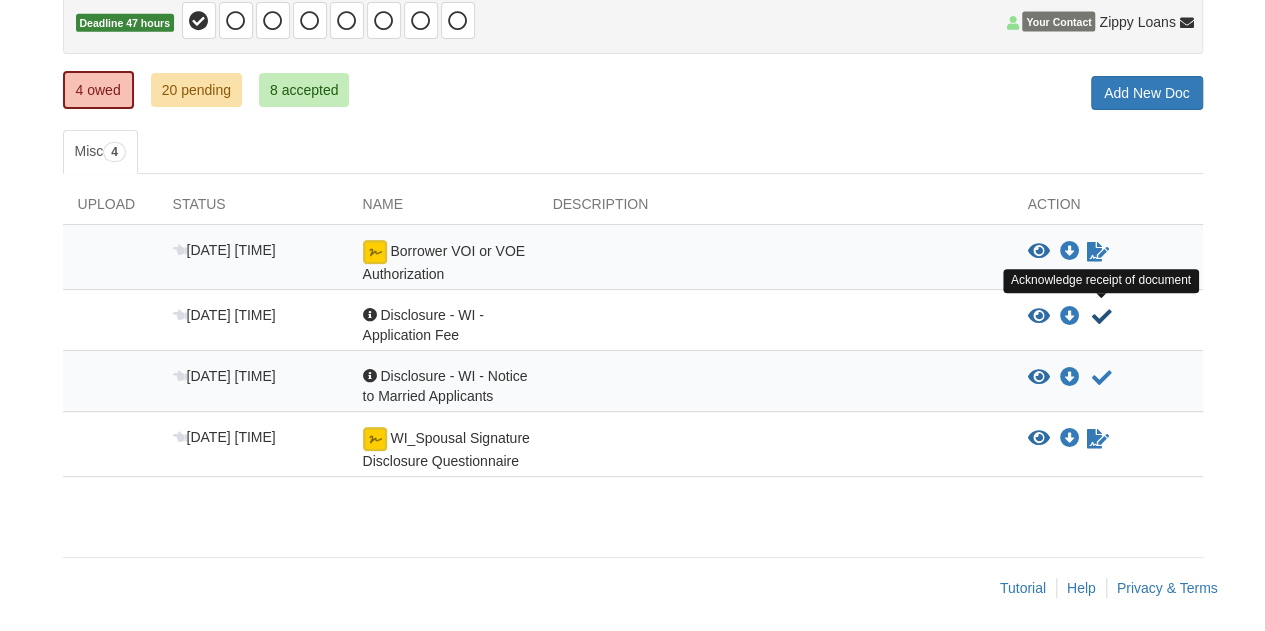 click at bounding box center (1102, 317) 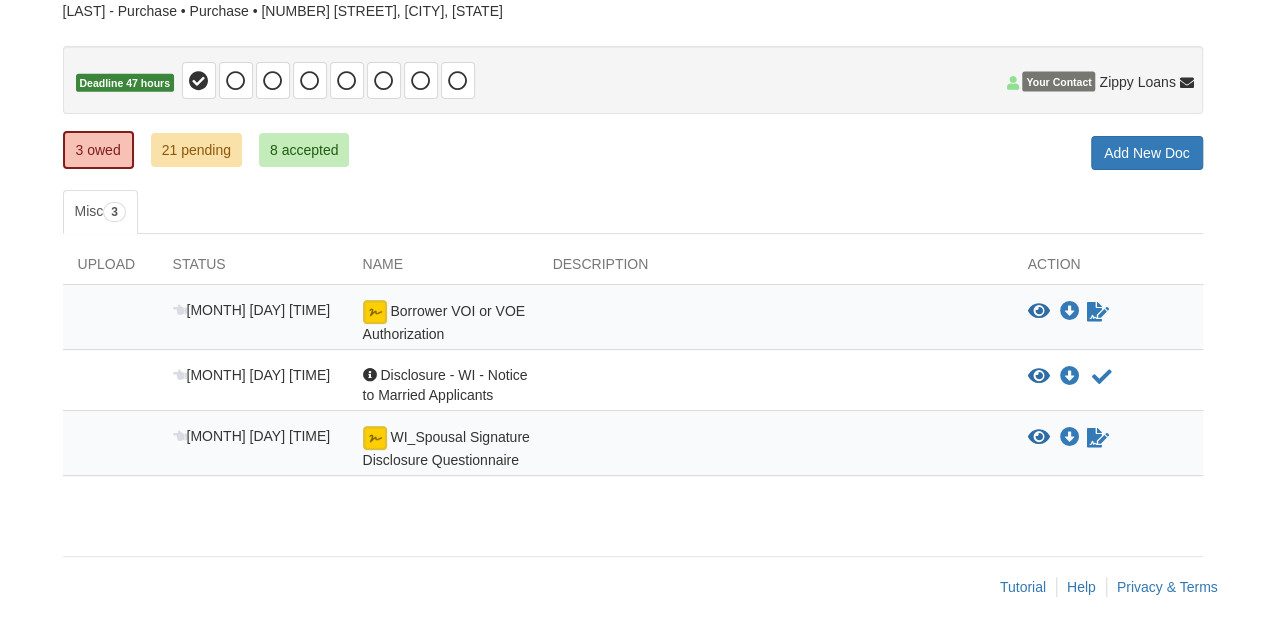 scroll, scrollTop: 156, scrollLeft: 0, axis: vertical 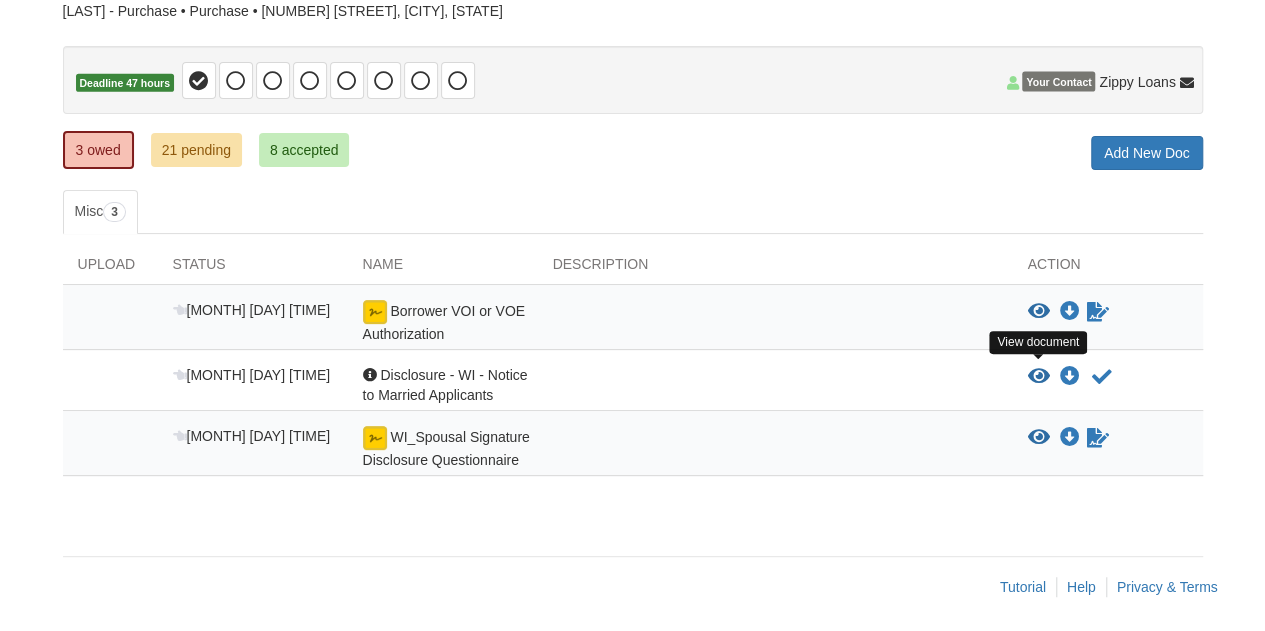 click at bounding box center (1039, 377) 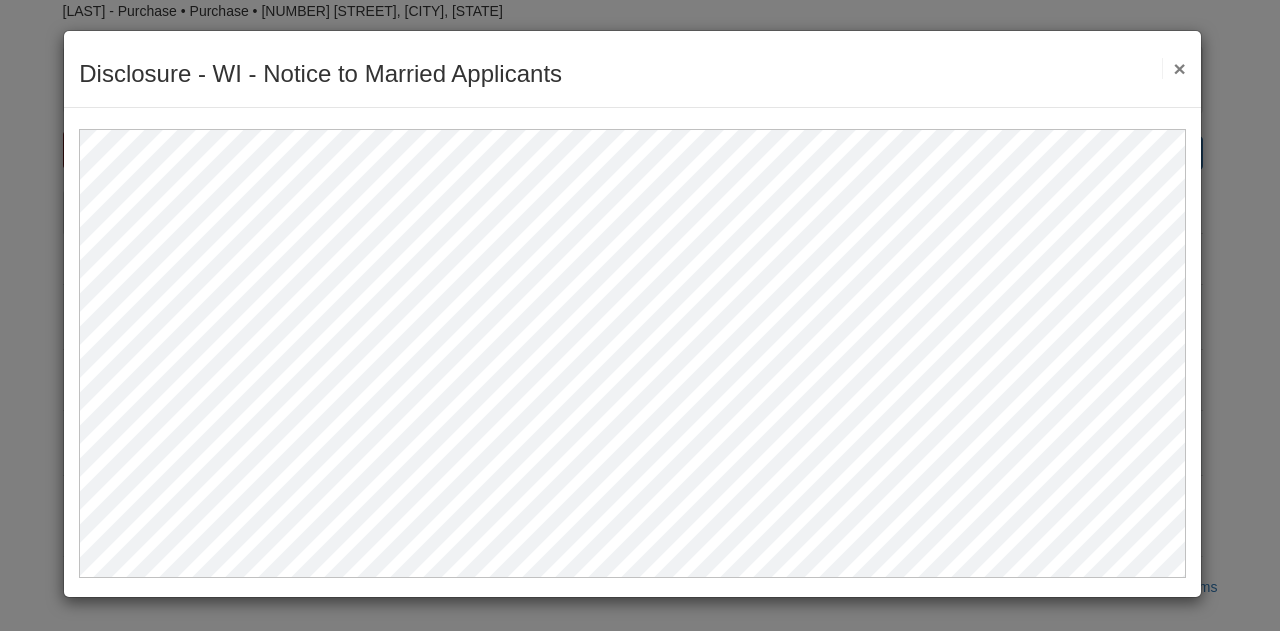 click on "×" at bounding box center (1173, 68) 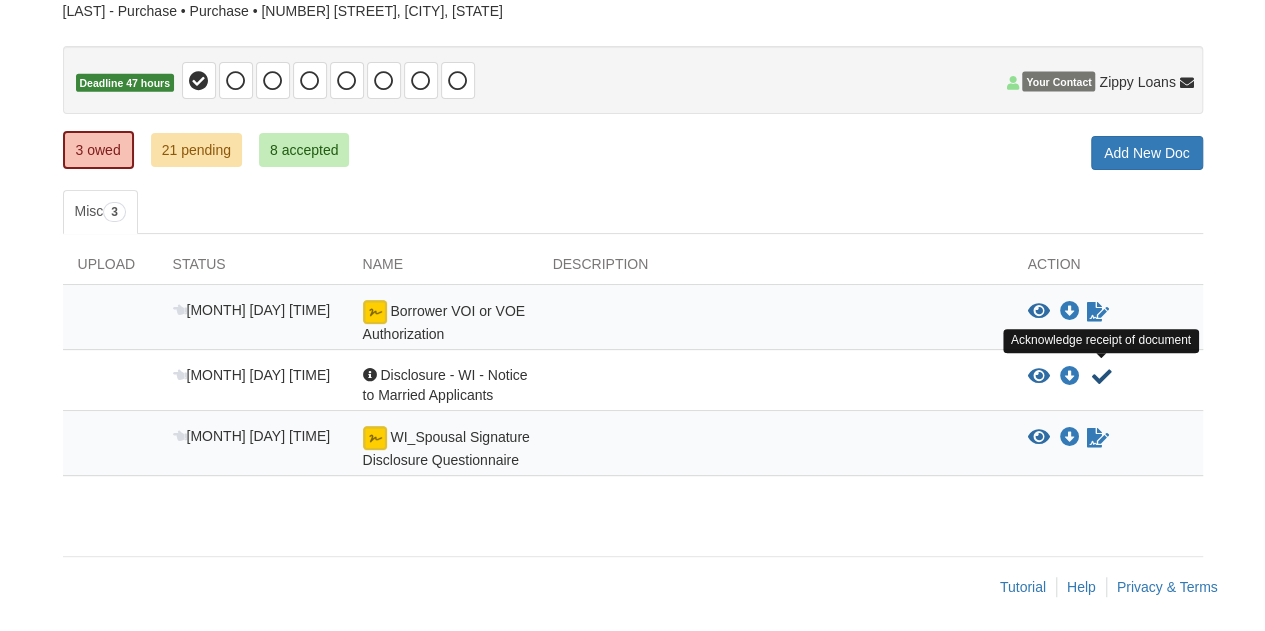 click at bounding box center (1102, 377) 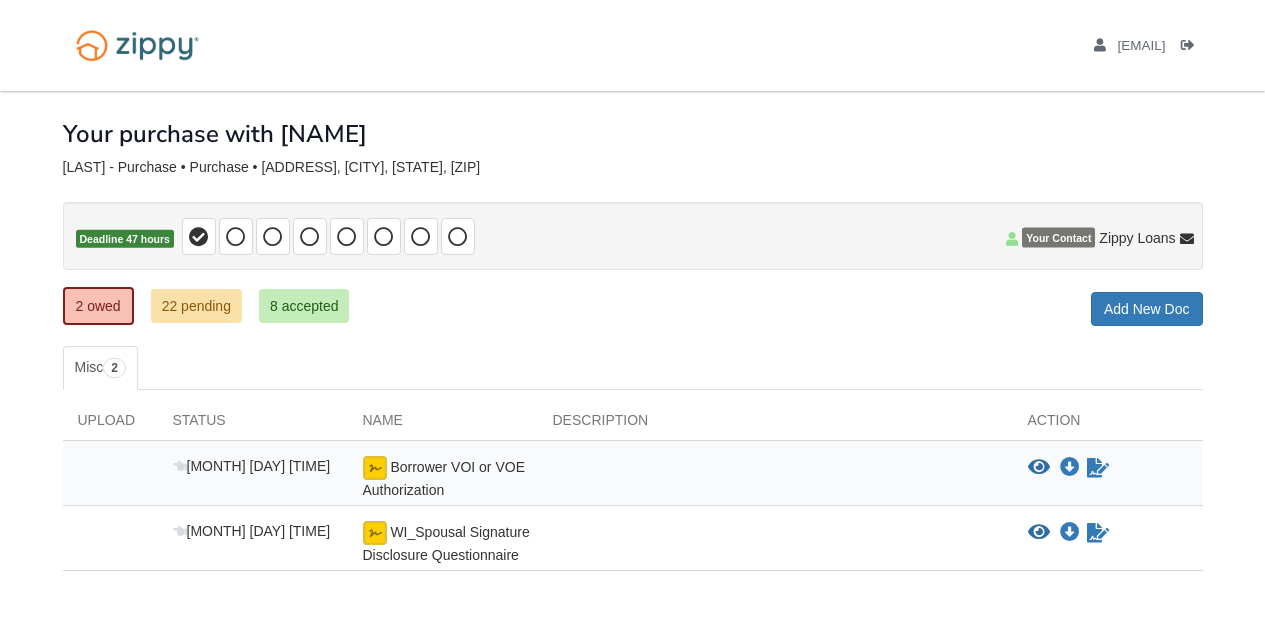 scroll, scrollTop: 0, scrollLeft: 0, axis: both 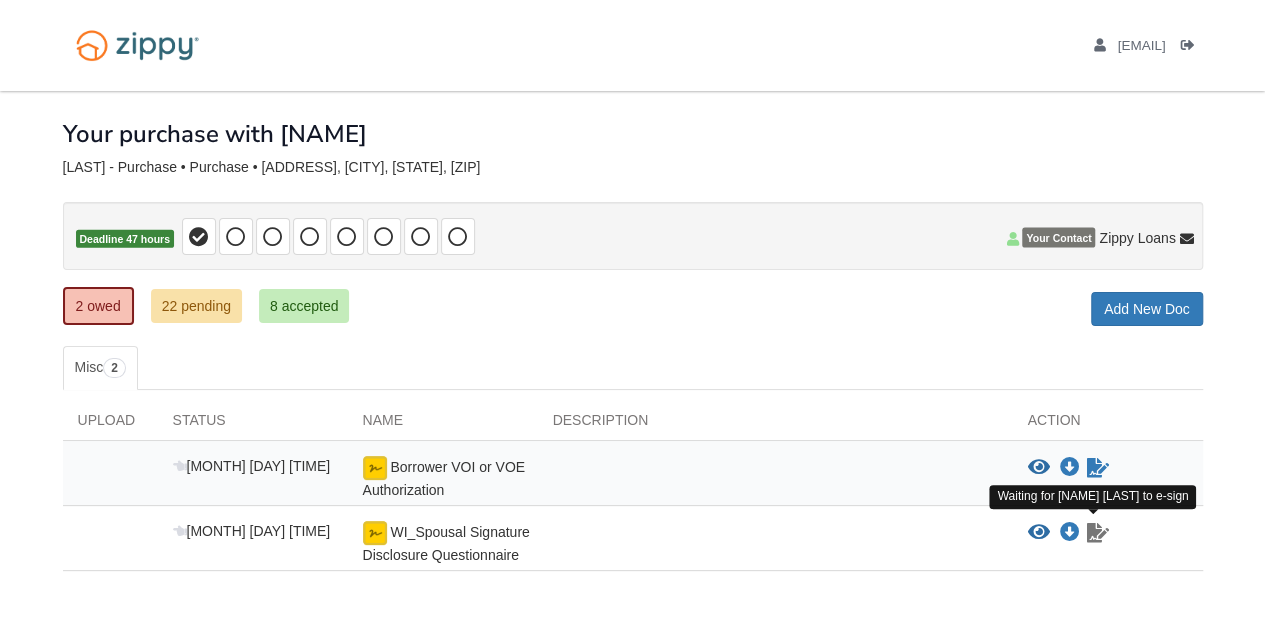 click at bounding box center (1098, 533) 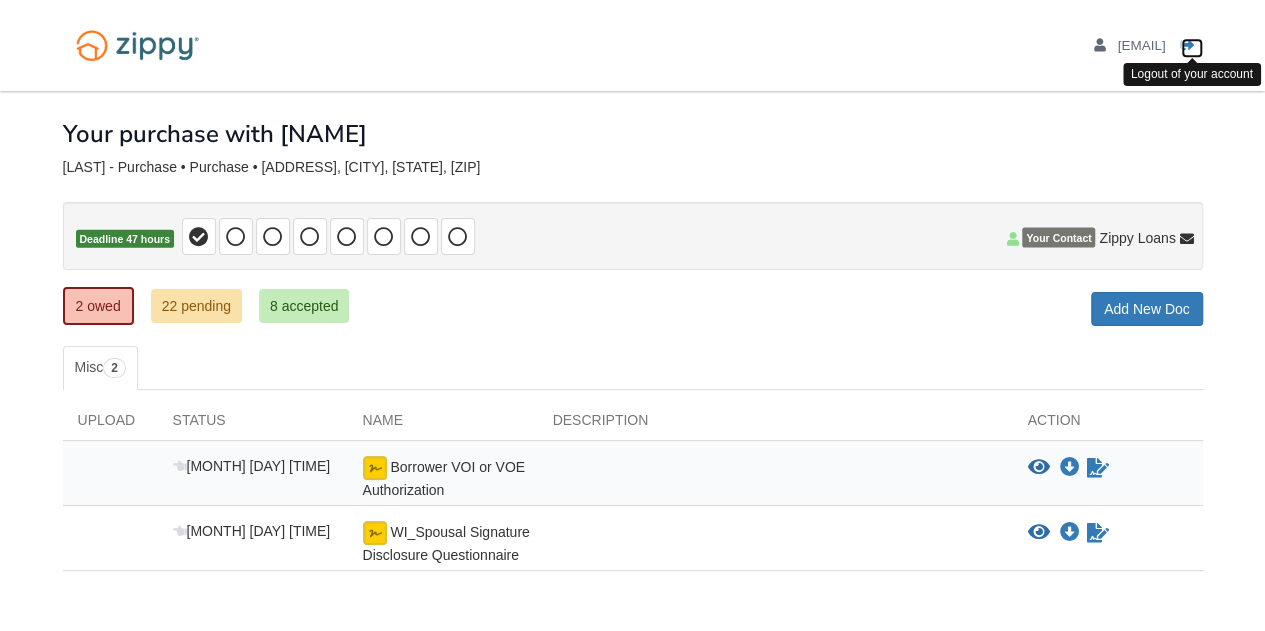 click at bounding box center [1188, 46] 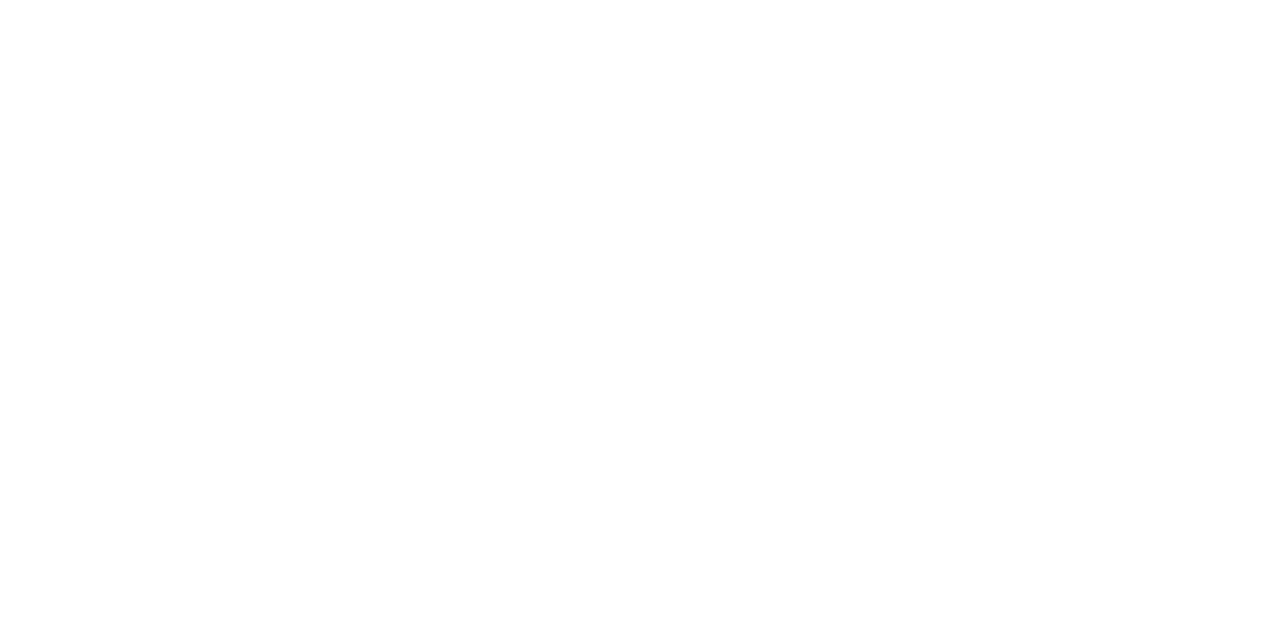 scroll, scrollTop: 0, scrollLeft: 0, axis: both 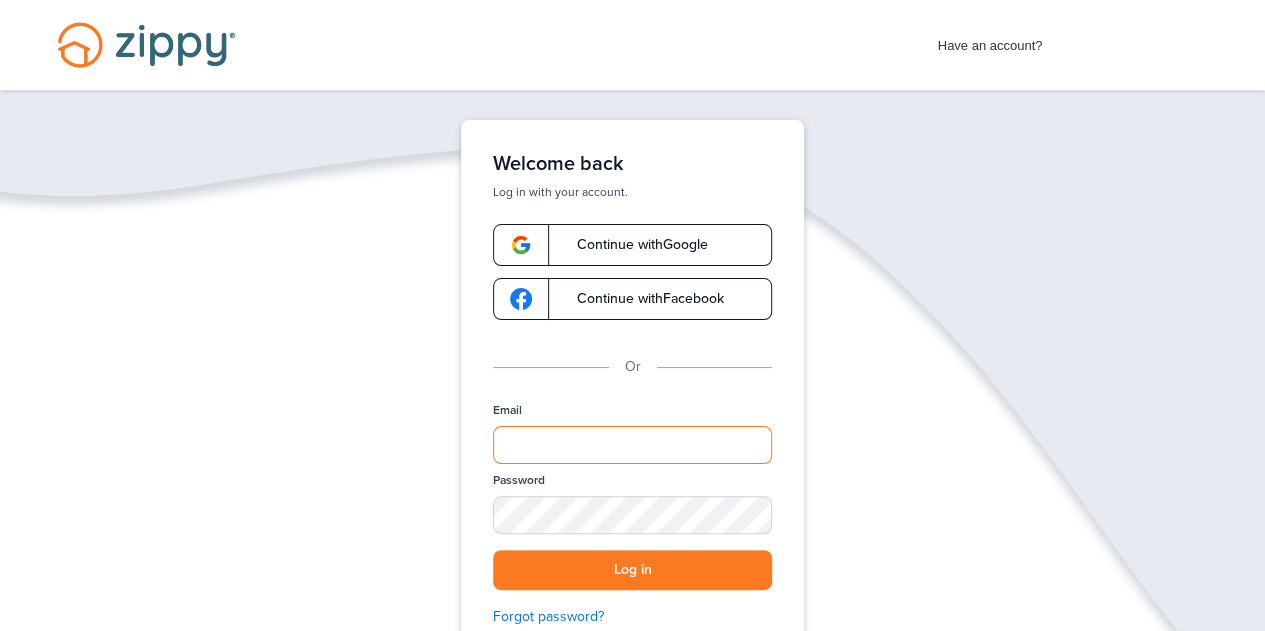 click on "Email" at bounding box center [632, 445] 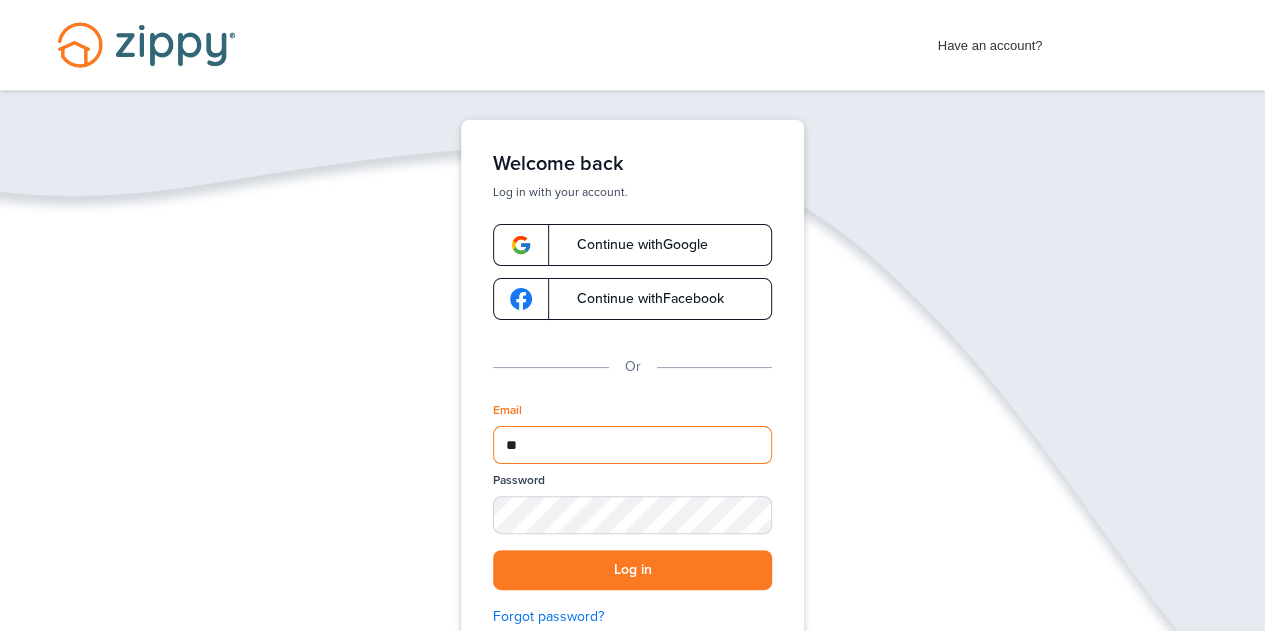 type on "*" 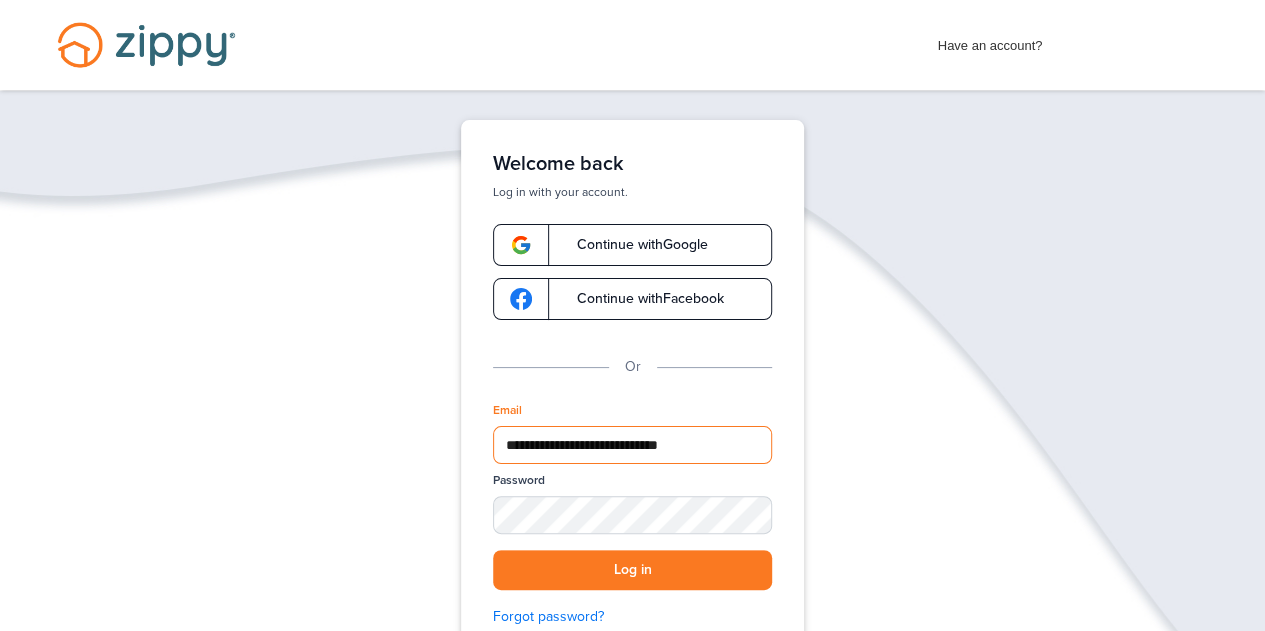 type on "**********" 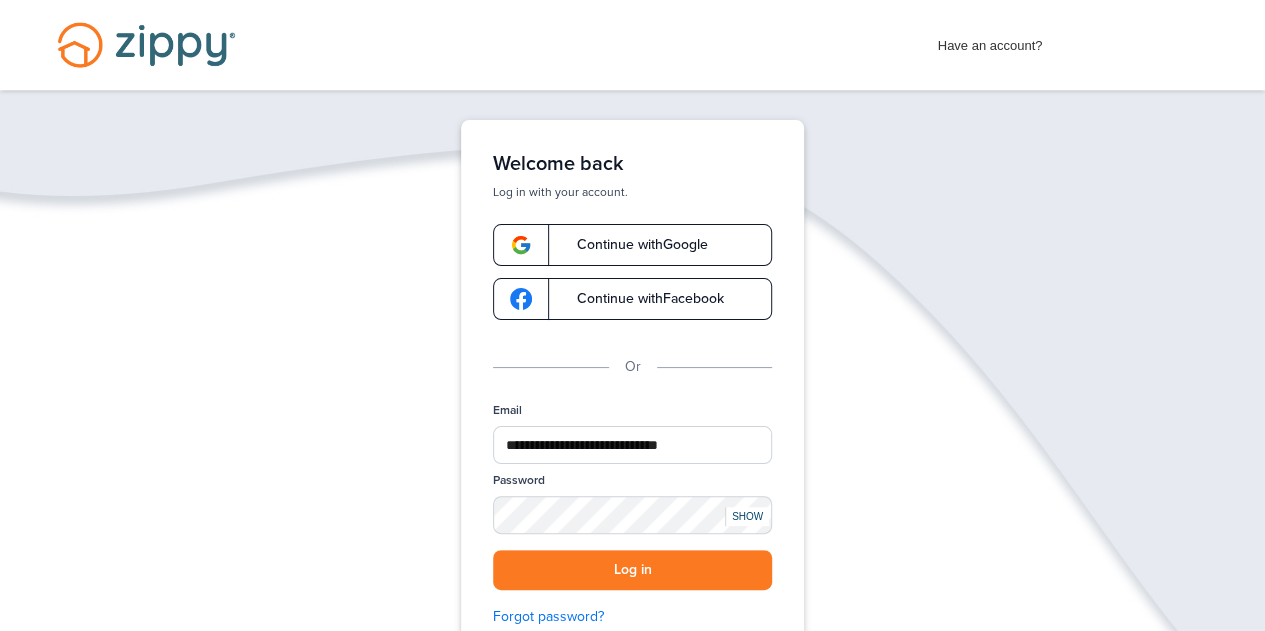 click on "SHOW" at bounding box center [747, 516] 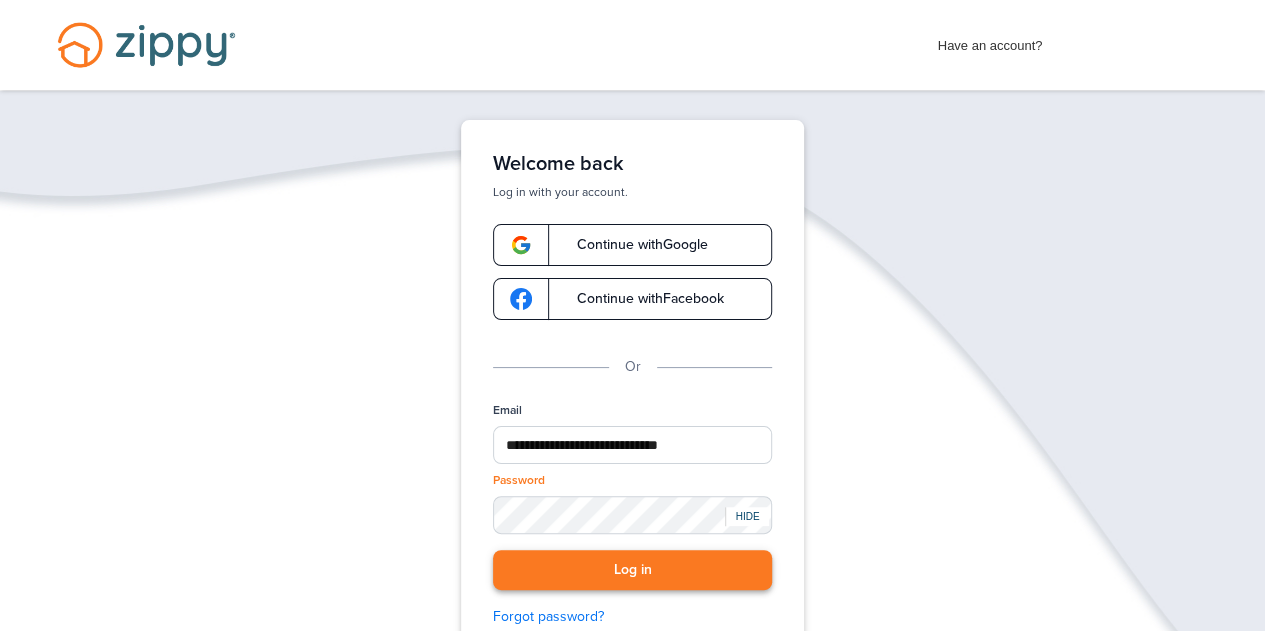 click on "Log in" at bounding box center (632, 570) 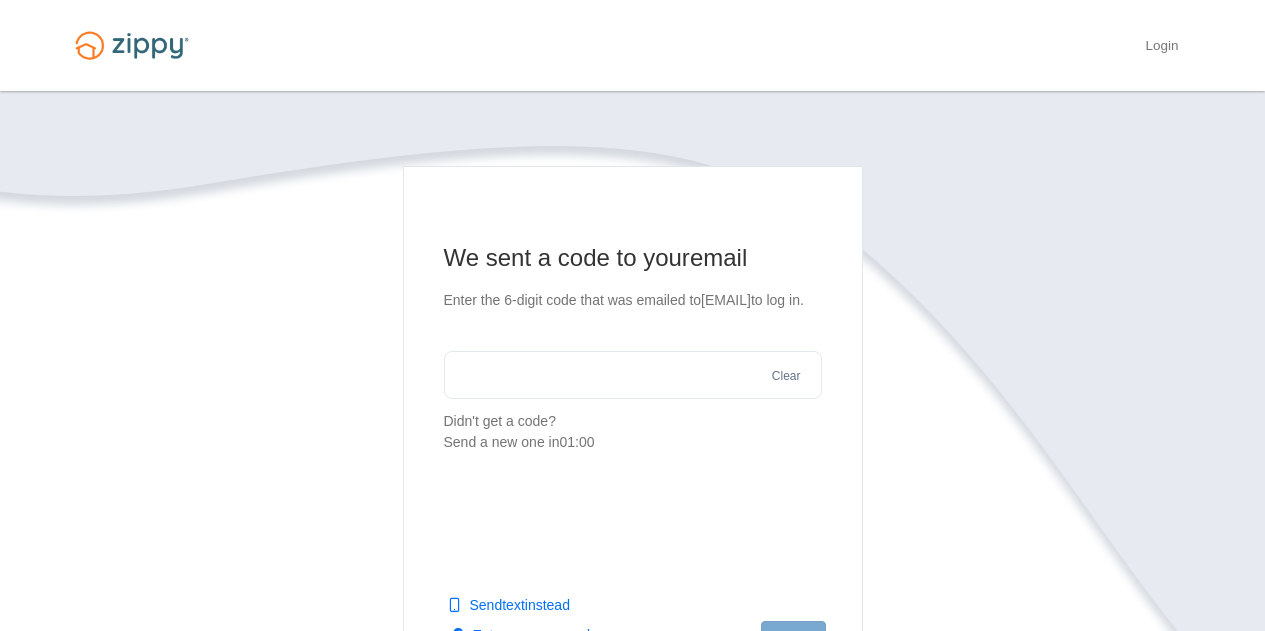 scroll, scrollTop: 0, scrollLeft: 0, axis: both 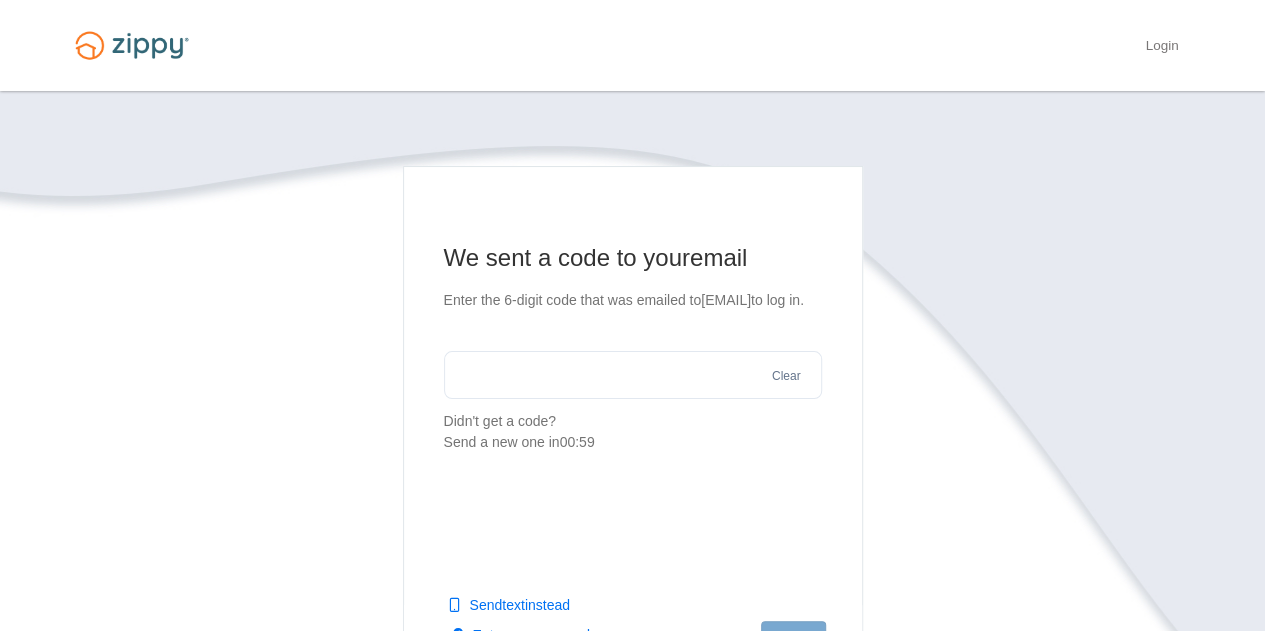 click at bounding box center (633, 375) 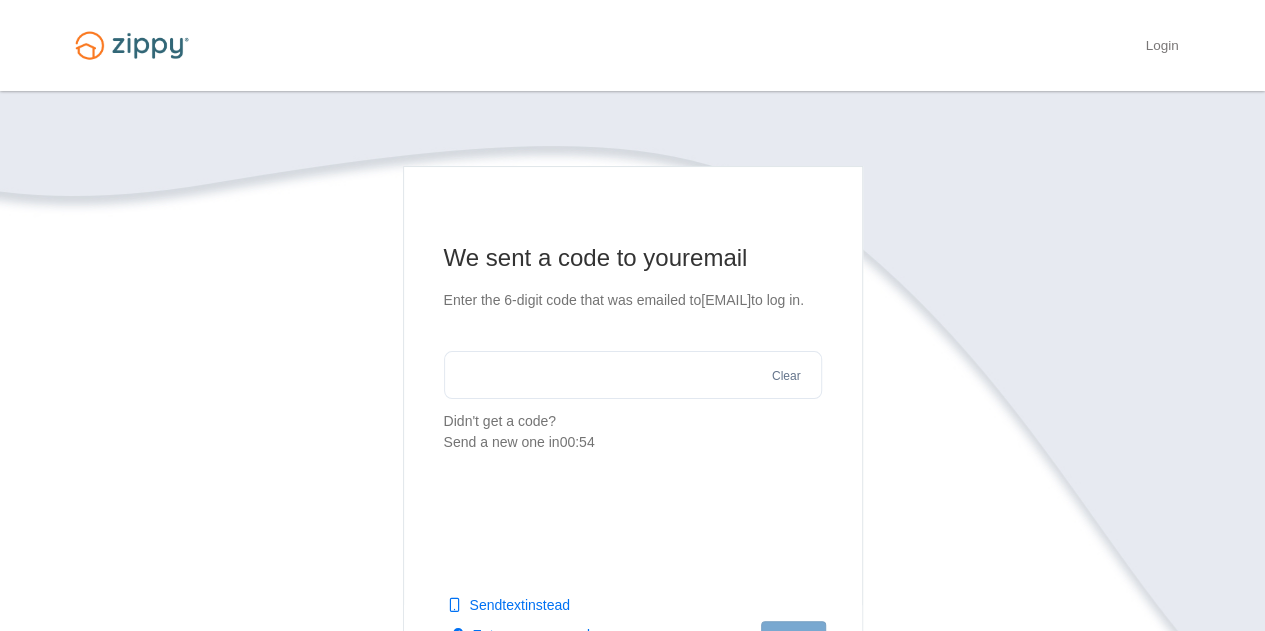 click at bounding box center (633, 375) 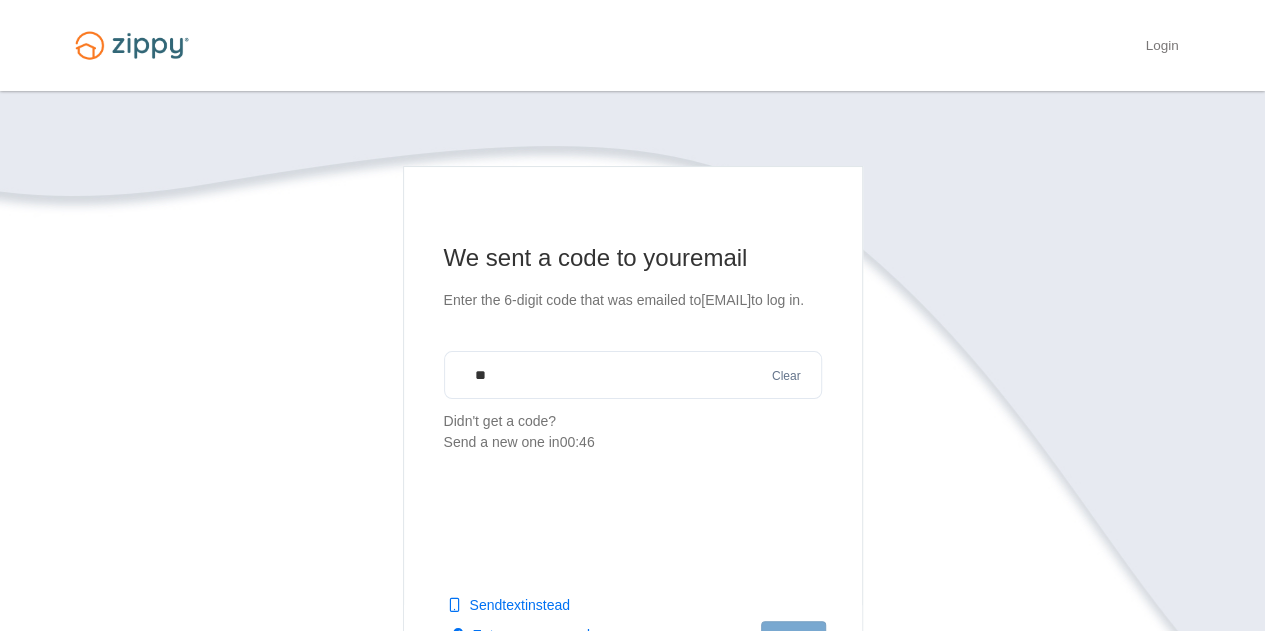 type on "*" 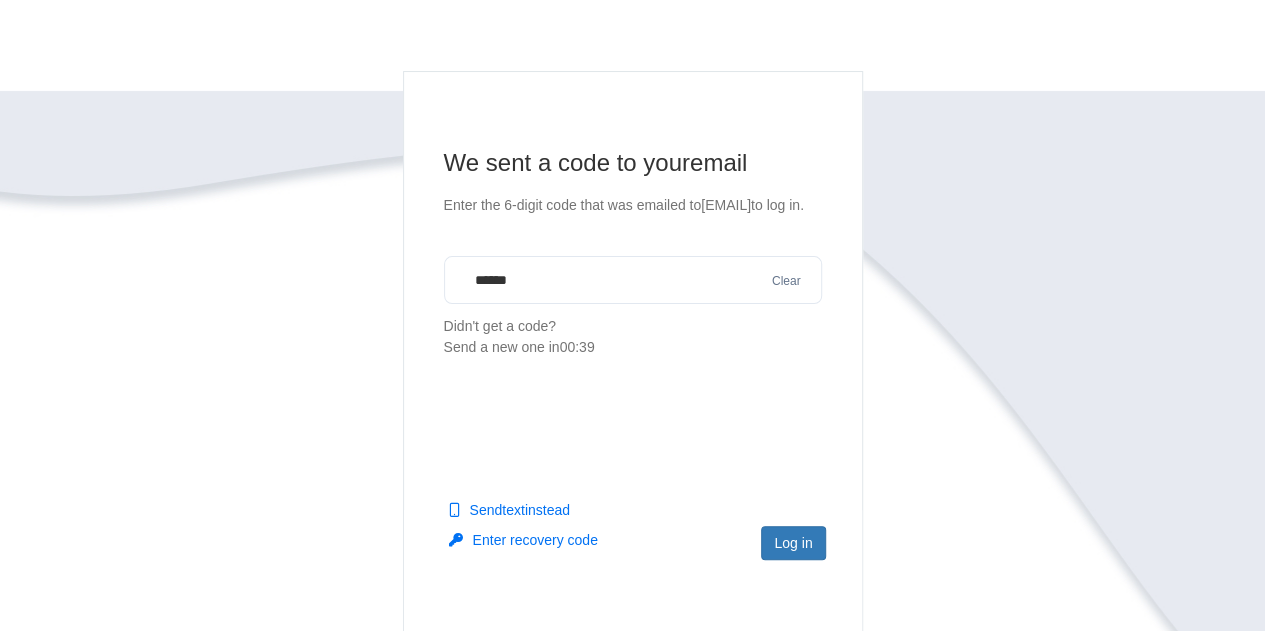 scroll, scrollTop: 96, scrollLeft: 0, axis: vertical 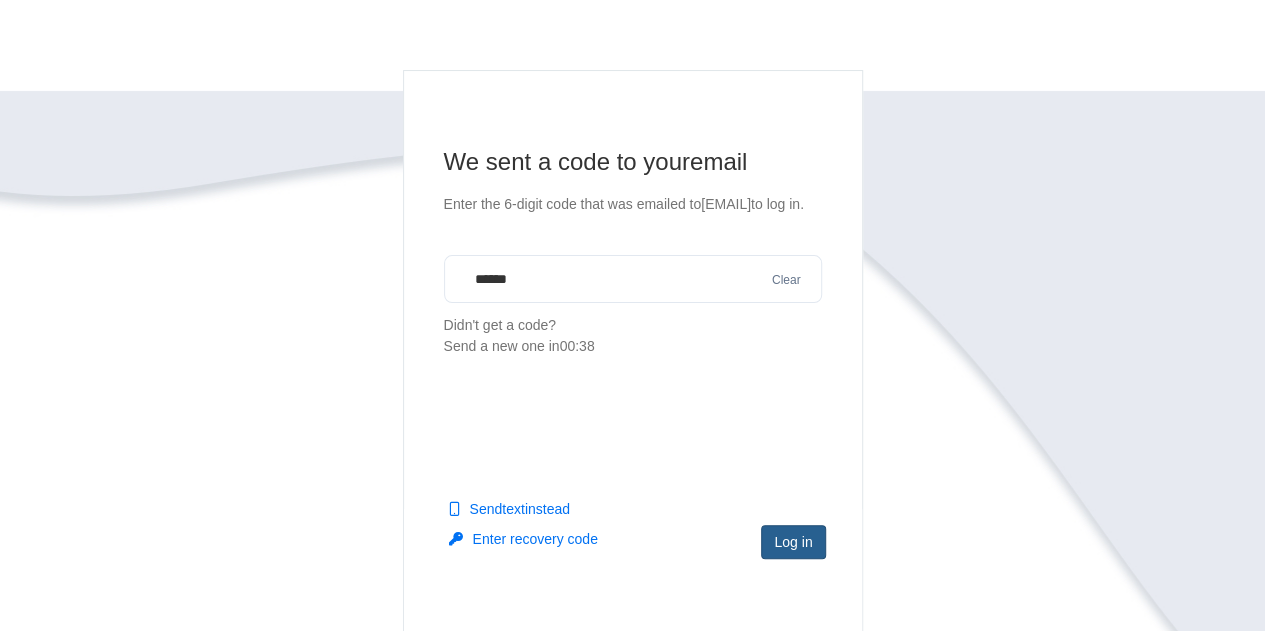 type on "******" 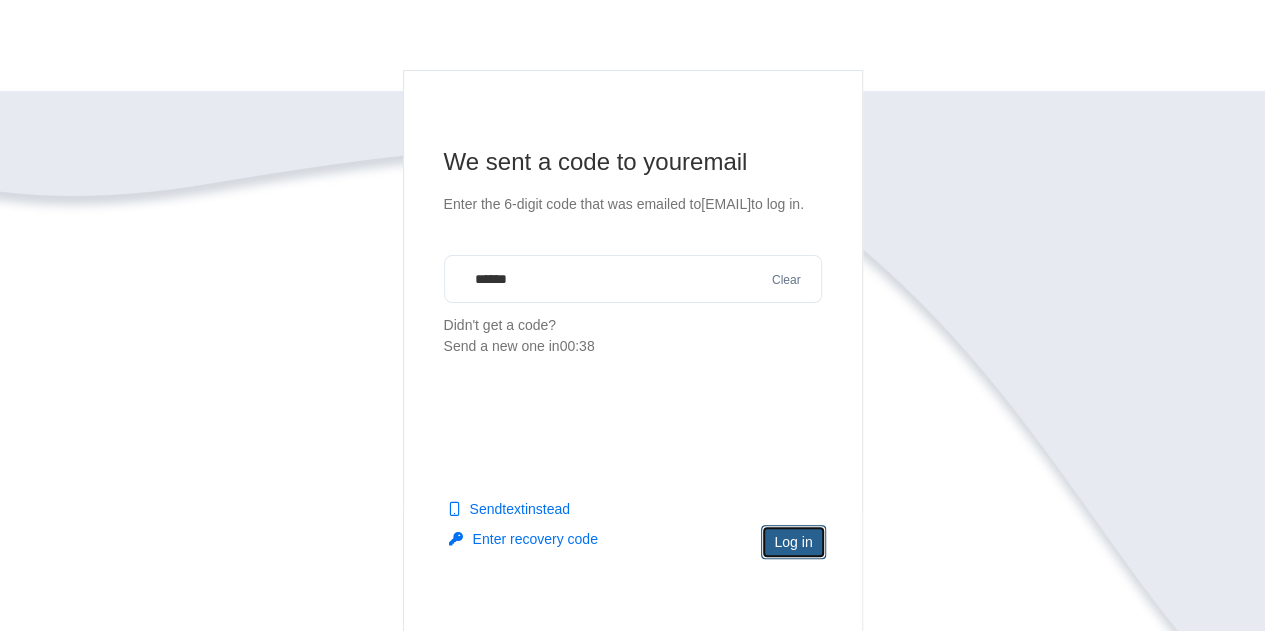 click on "Log in" at bounding box center (793, 542) 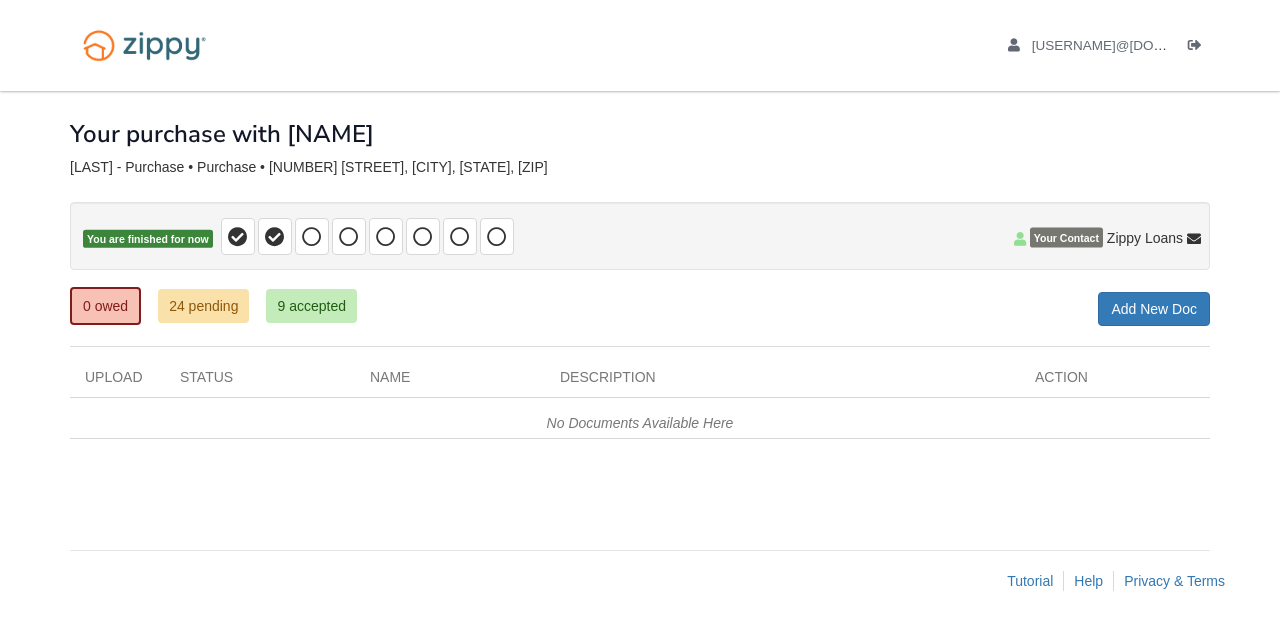 scroll, scrollTop: 0, scrollLeft: 0, axis: both 